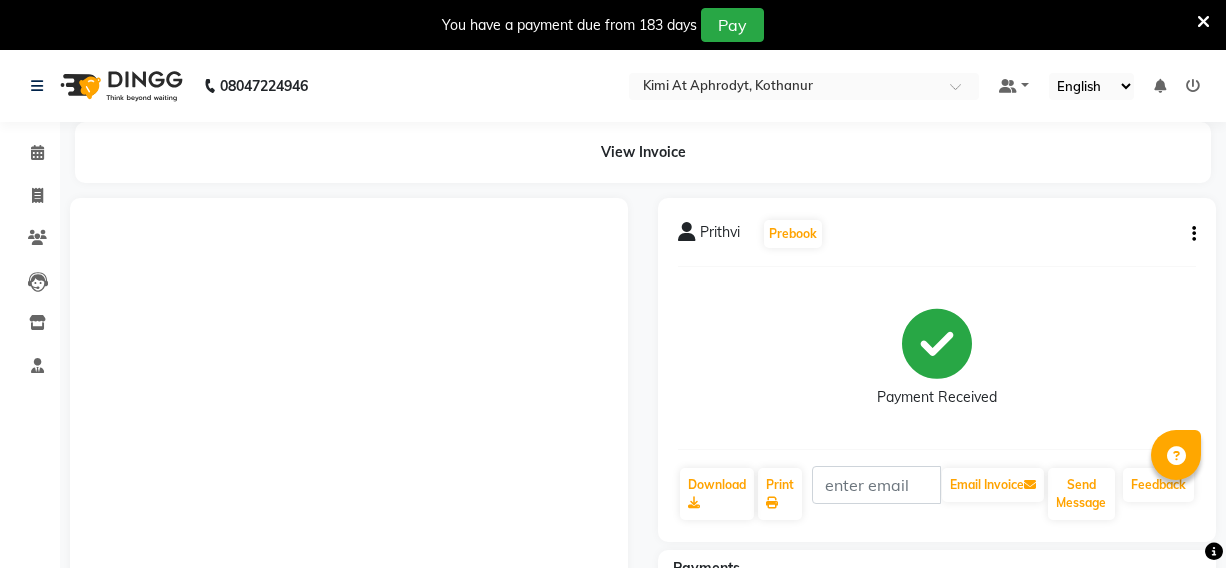 scroll, scrollTop: 230, scrollLeft: 0, axis: vertical 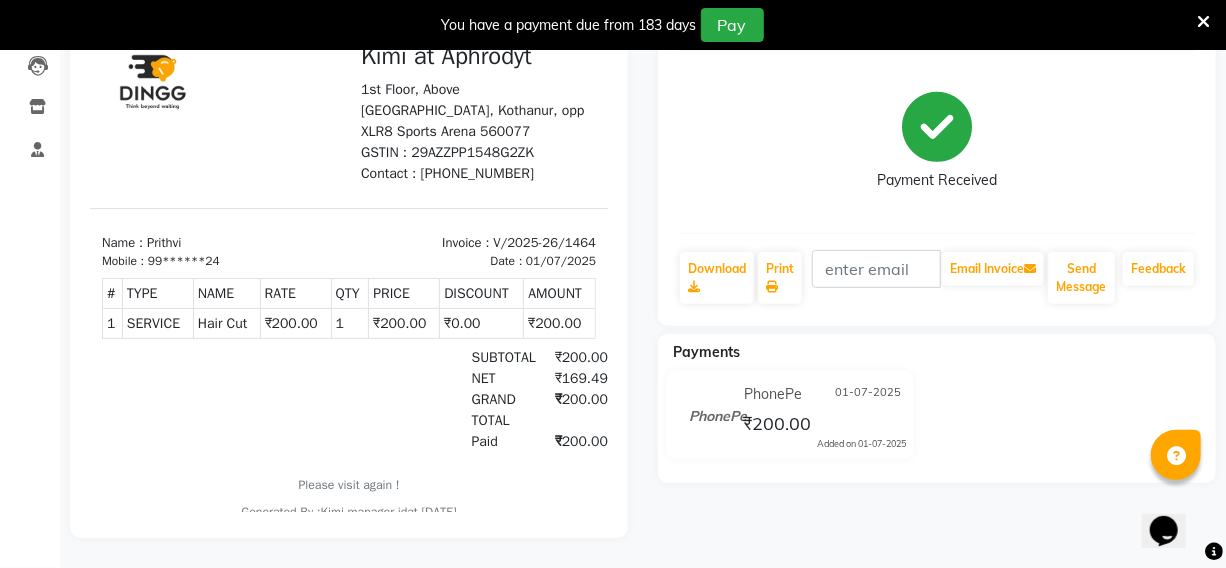 click at bounding box center (183, 399) 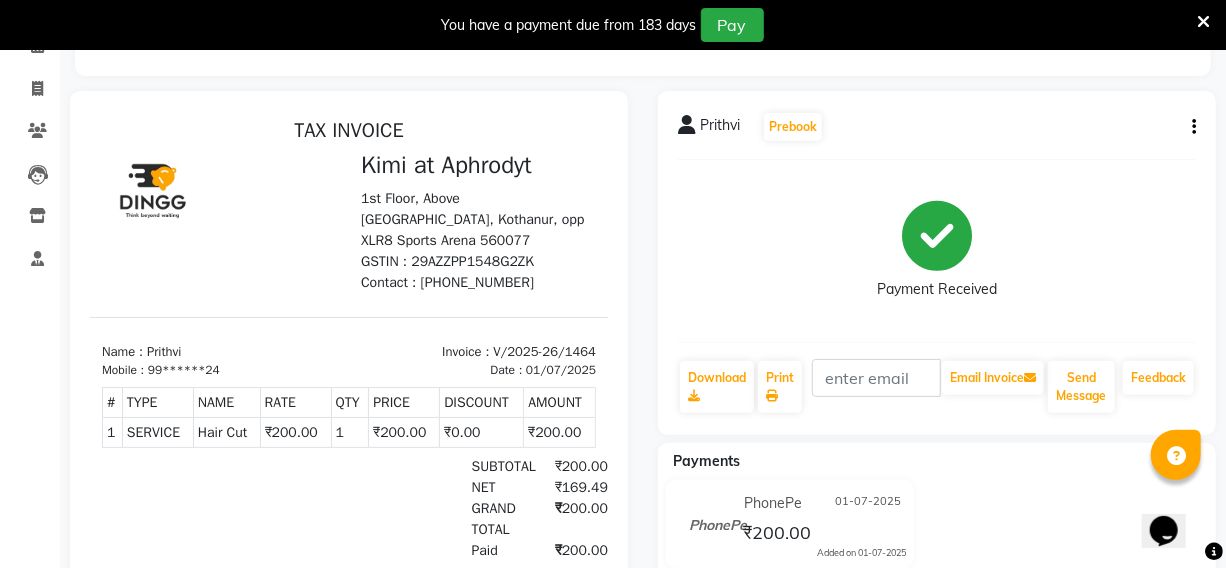 scroll, scrollTop: 0, scrollLeft: 0, axis: both 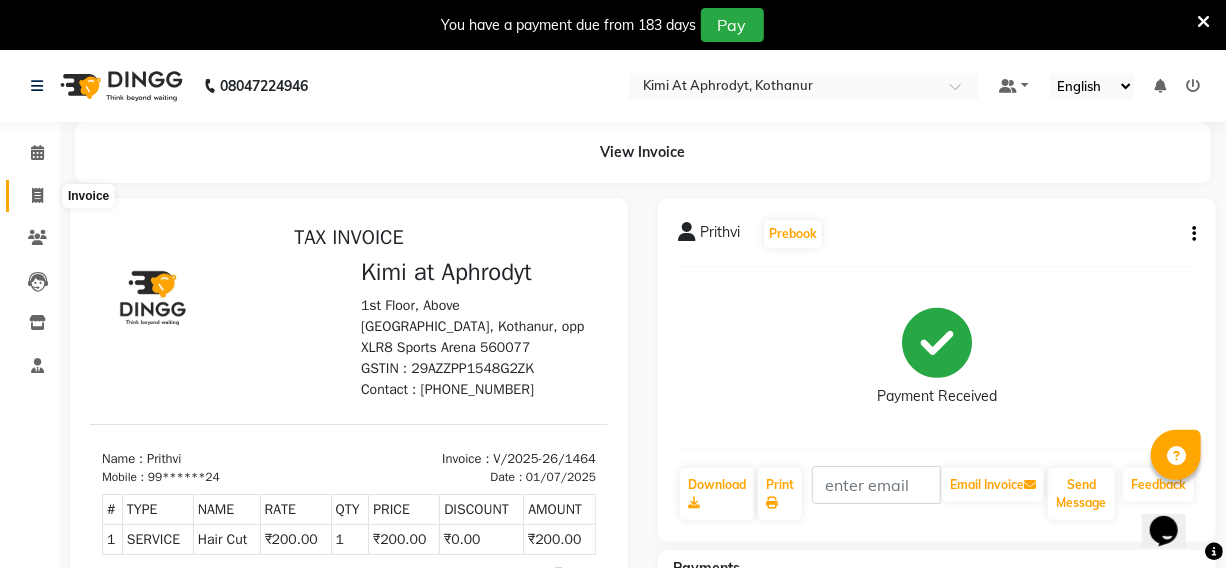 click 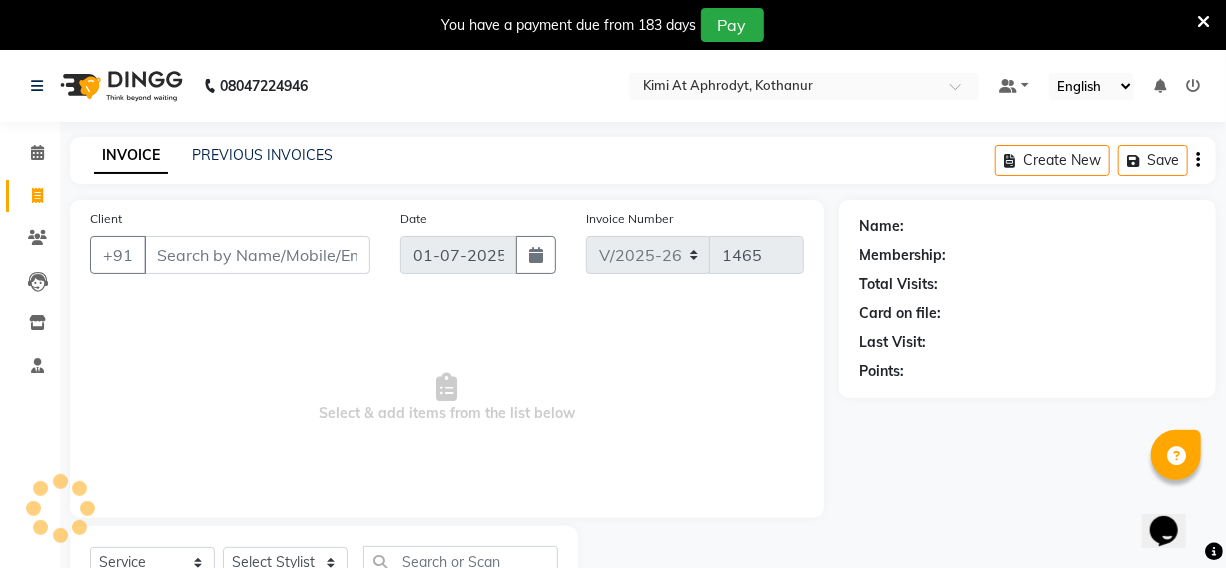 scroll, scrollTop: 83, scrollLeft: 0, axis: vertical 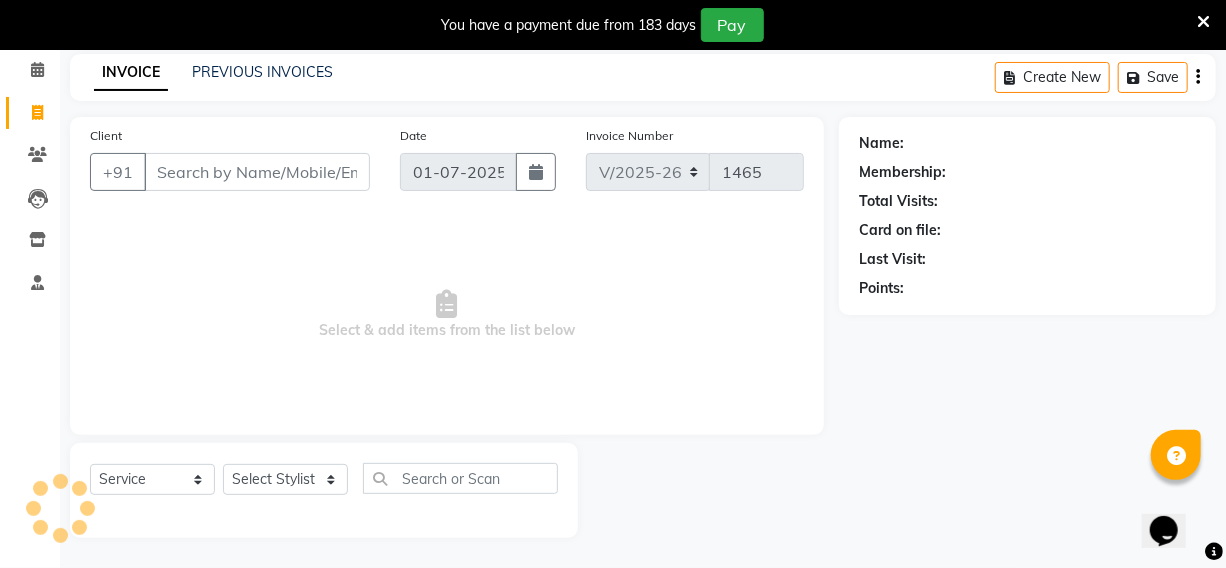 click on "Client" at bounding box center (257, 172) 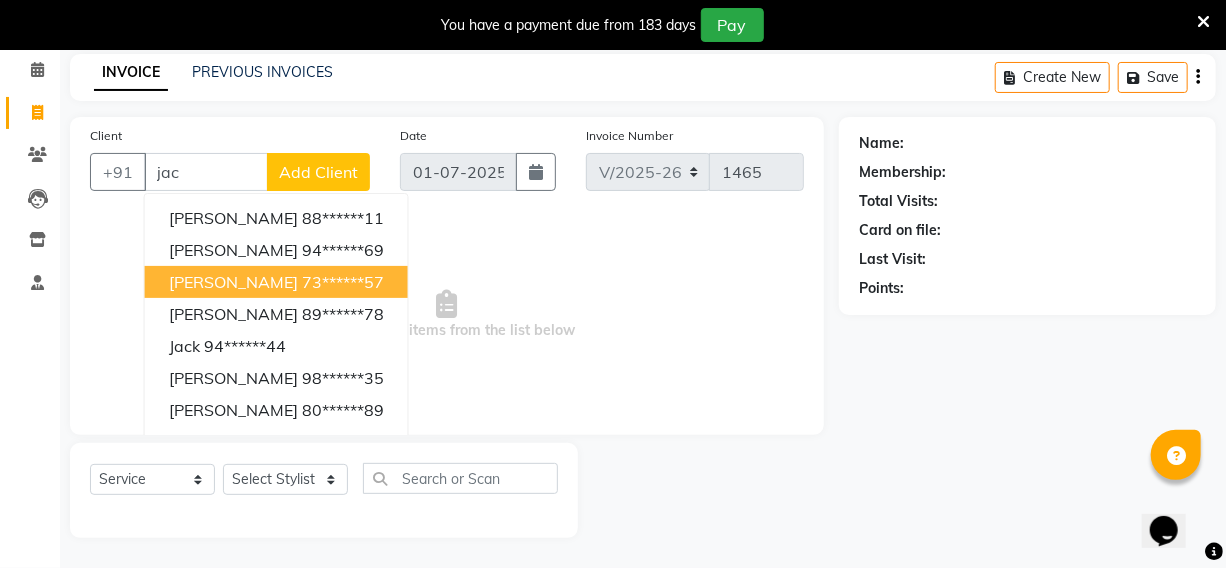 click on "73******57" at bounding box center (343, 282) 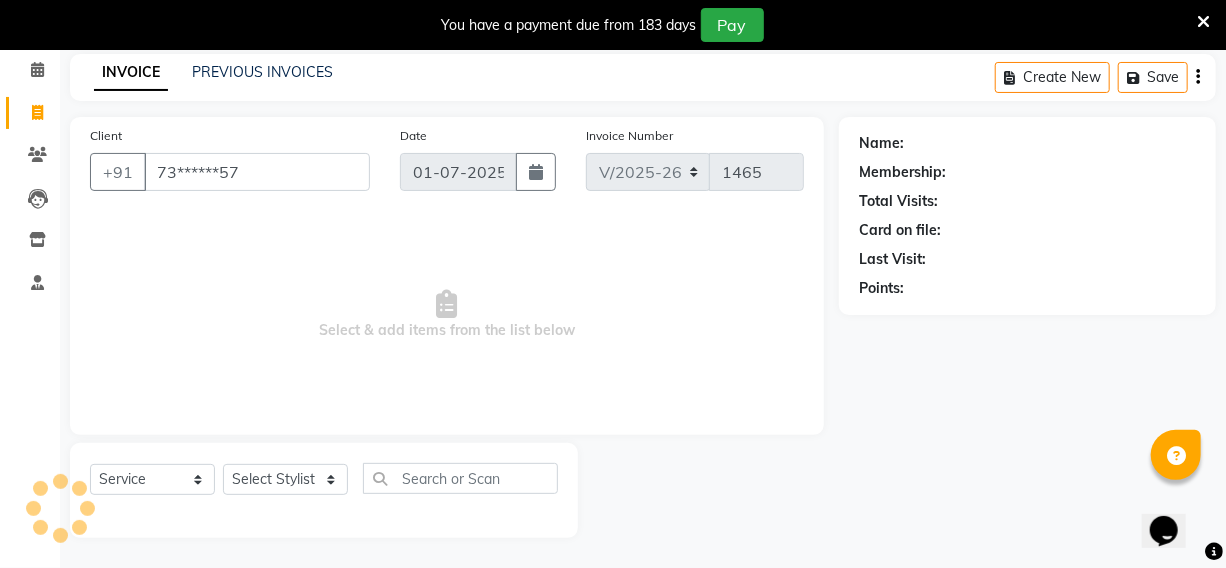 type on "73******57" 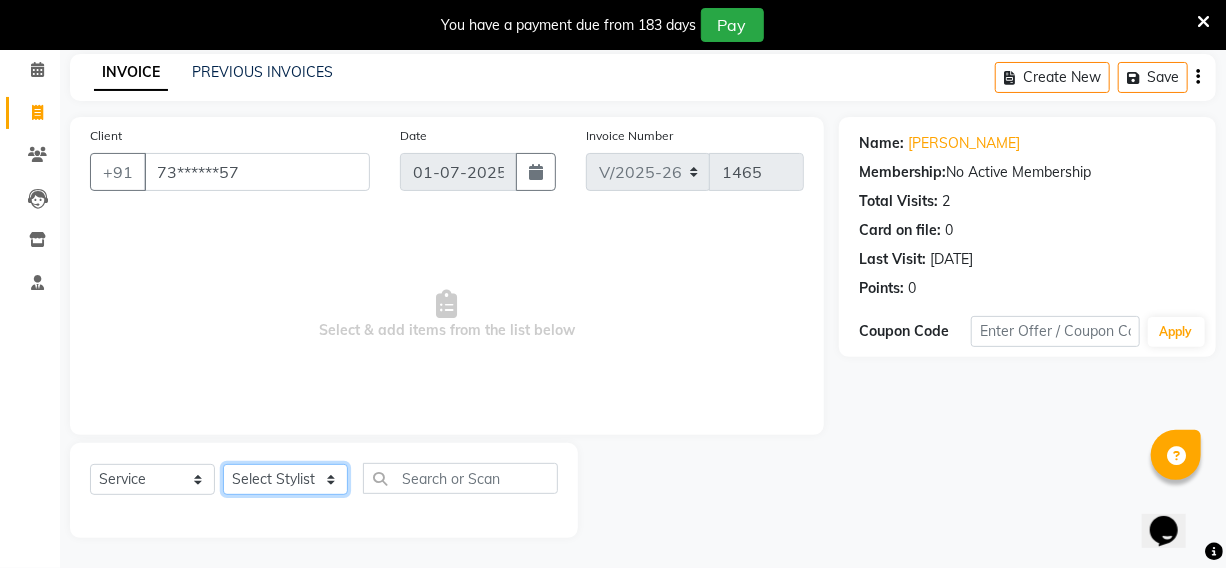 click on "Select Stylist Hriatpuii [PERSON_NAME] Kimi manager id [PERSON_NAME] NCY [PERSON_NAME] [PERSON_NAME]" 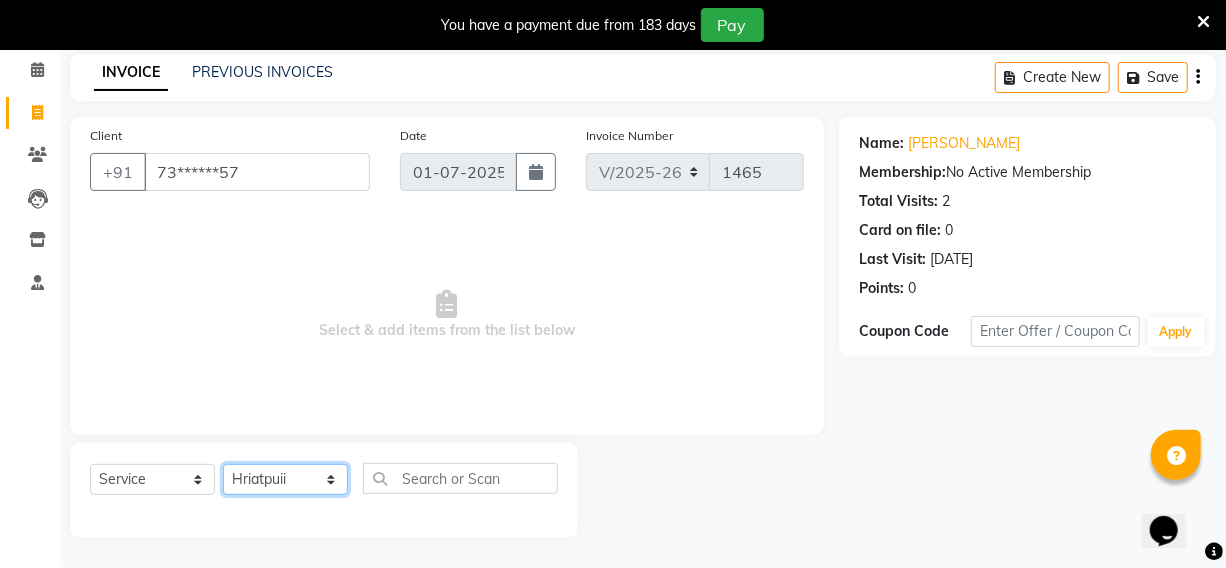 click on "Select Stylist Hriatpuii [PERSON_NAME] Kimi manager id [PERSON_NAME] NCY [PERSON_NAME] [PERSON_NAME]" 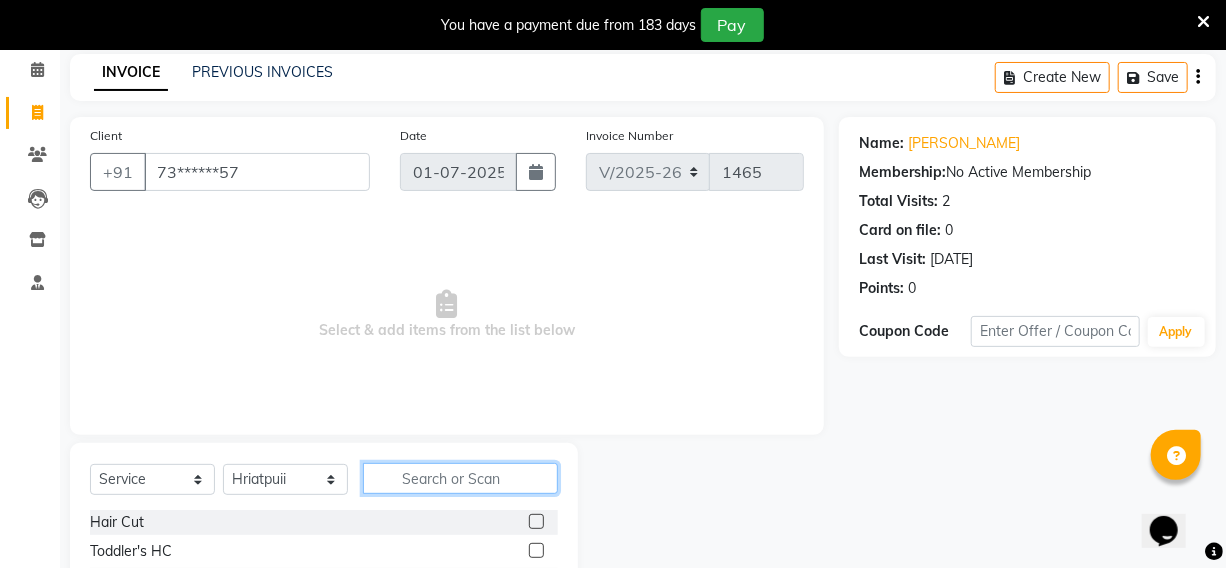 click 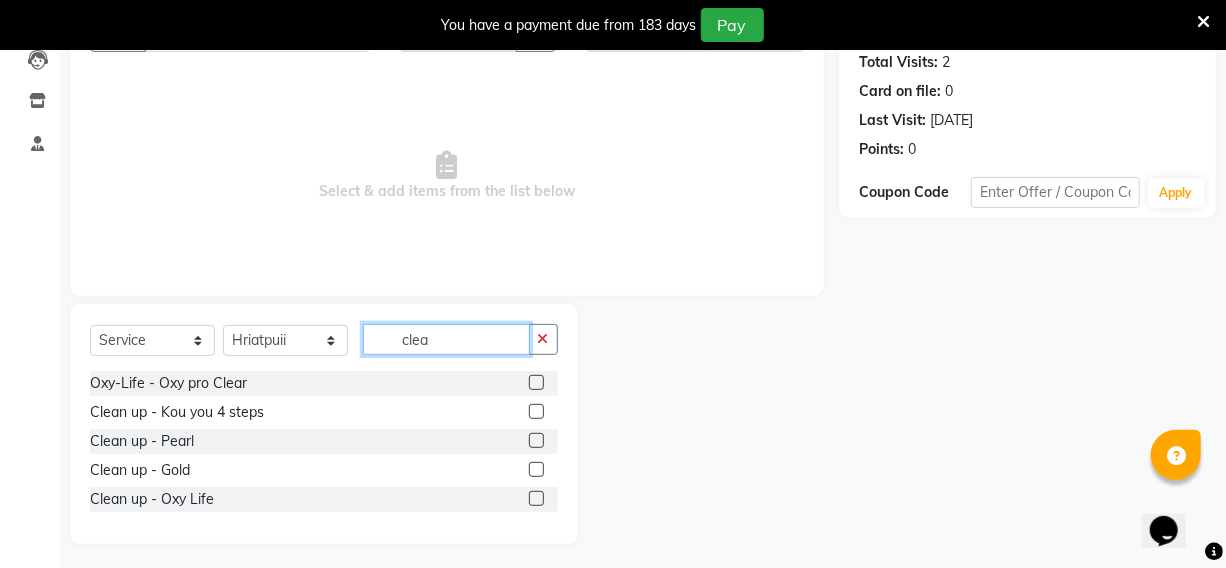 scroll, scrollTop: 228, scrollLeft: 0, axis: vertical 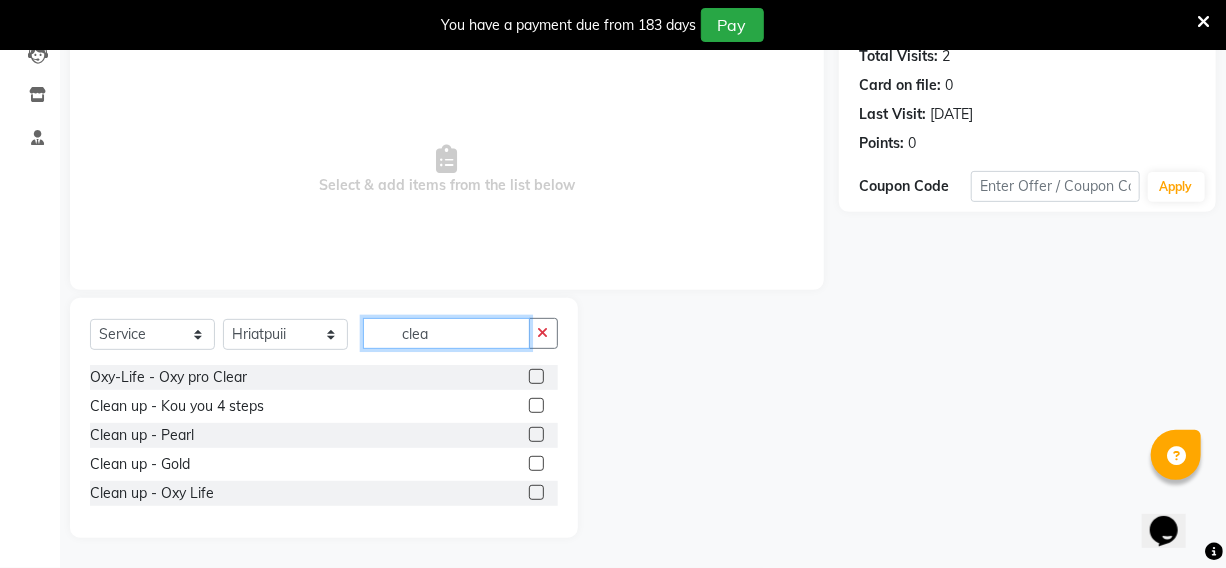 type on "clea" 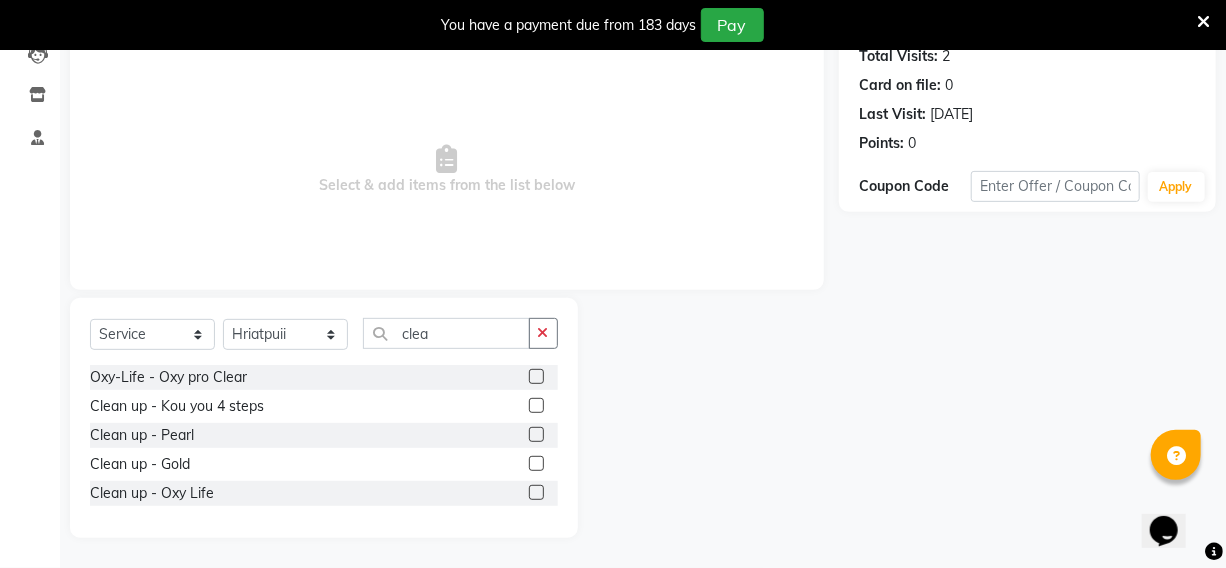 click 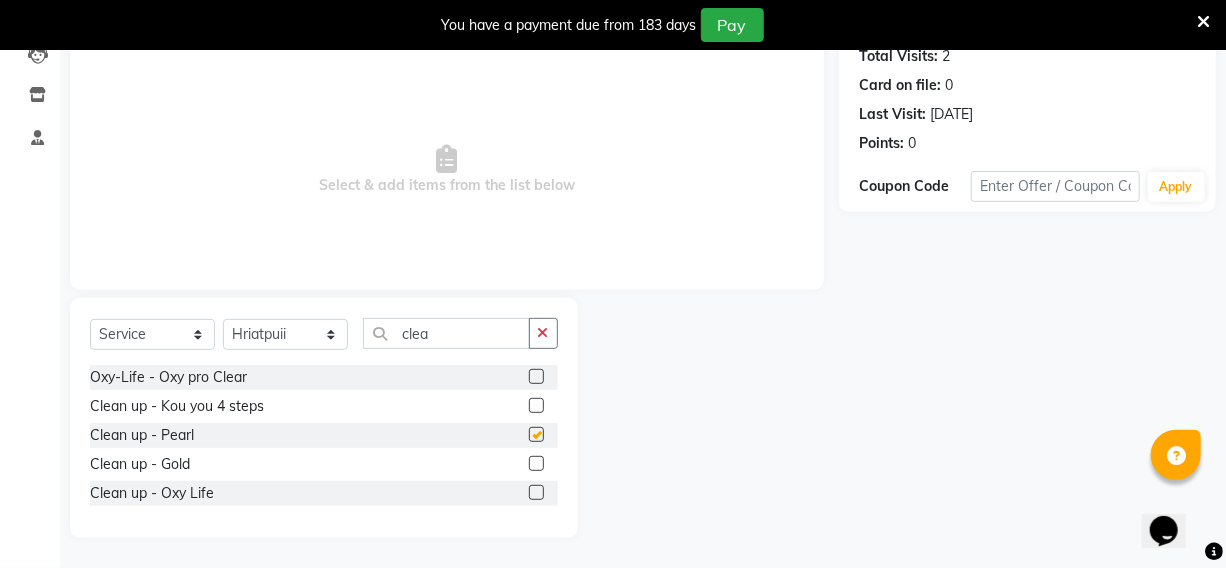 click 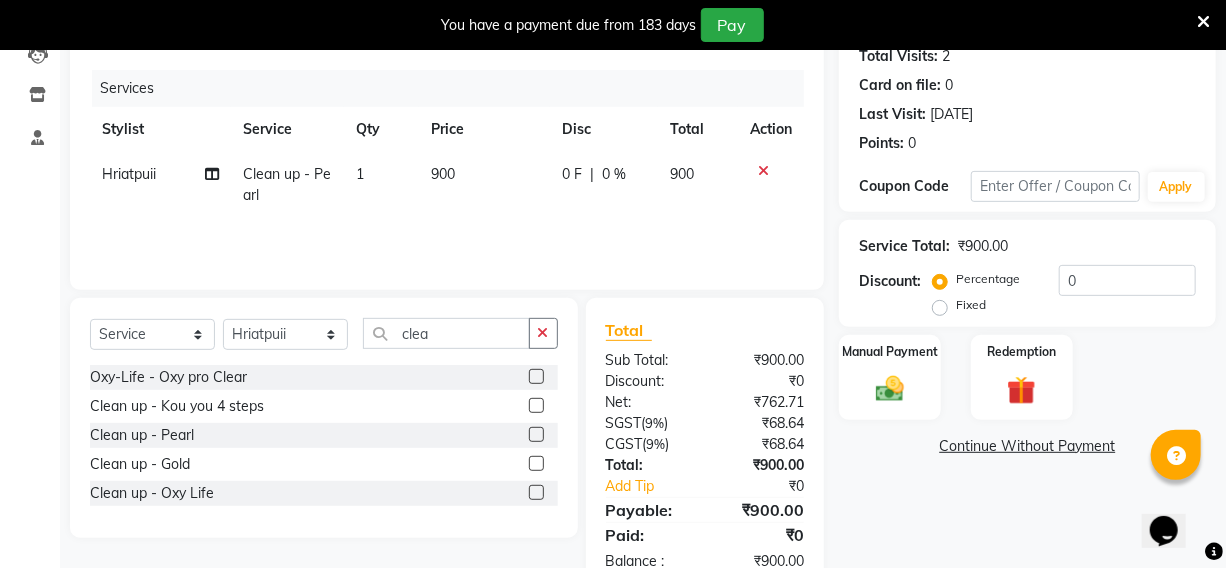 click on "Services Stylist Service Qty Price Disc Total Action Hriatpuii Clean up - Pearl 1 900 0 F | 0 % 900" 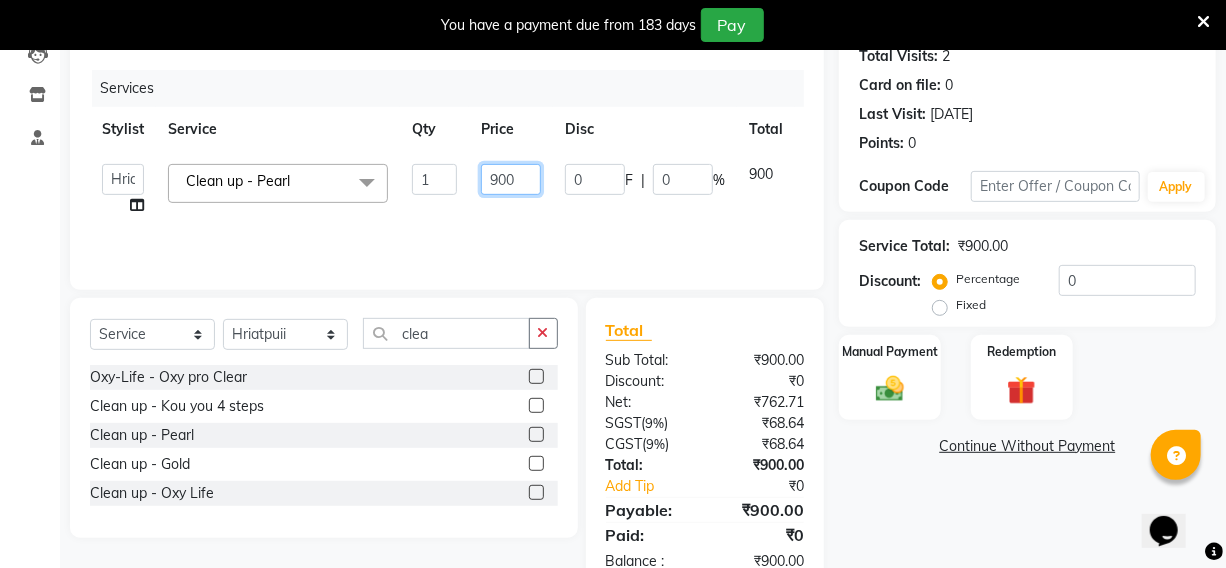 click on "900" 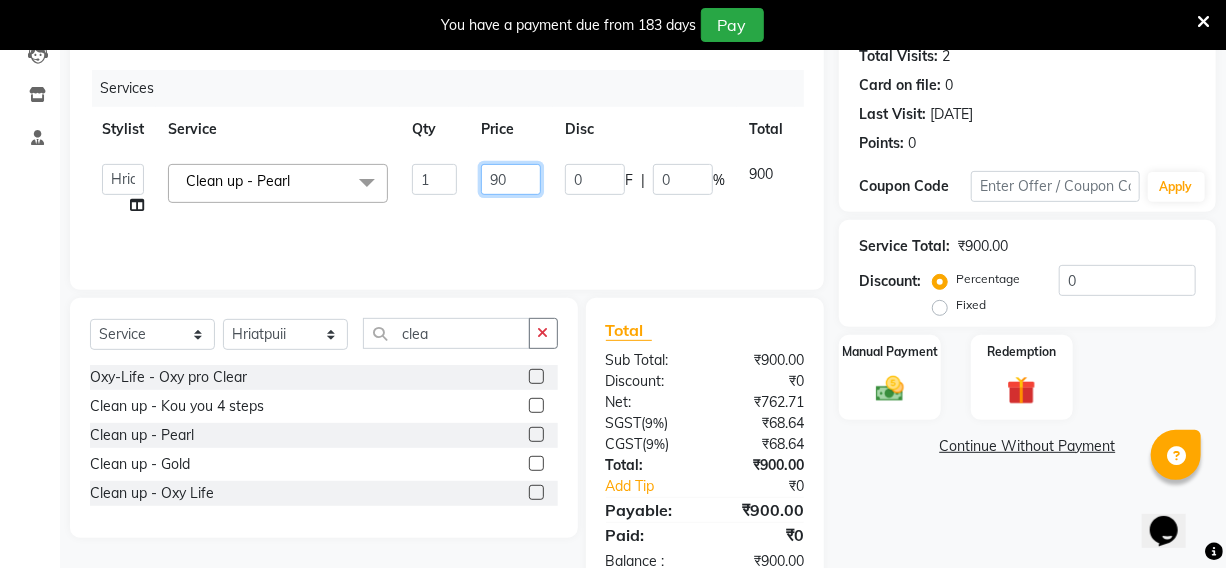 type on "9" 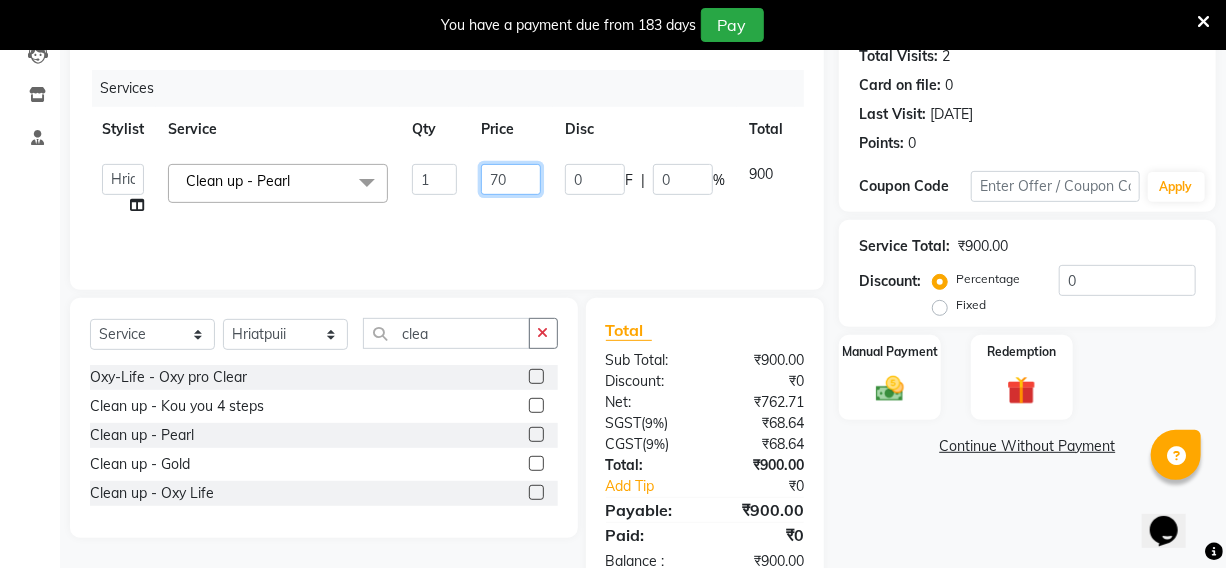 type on "700" 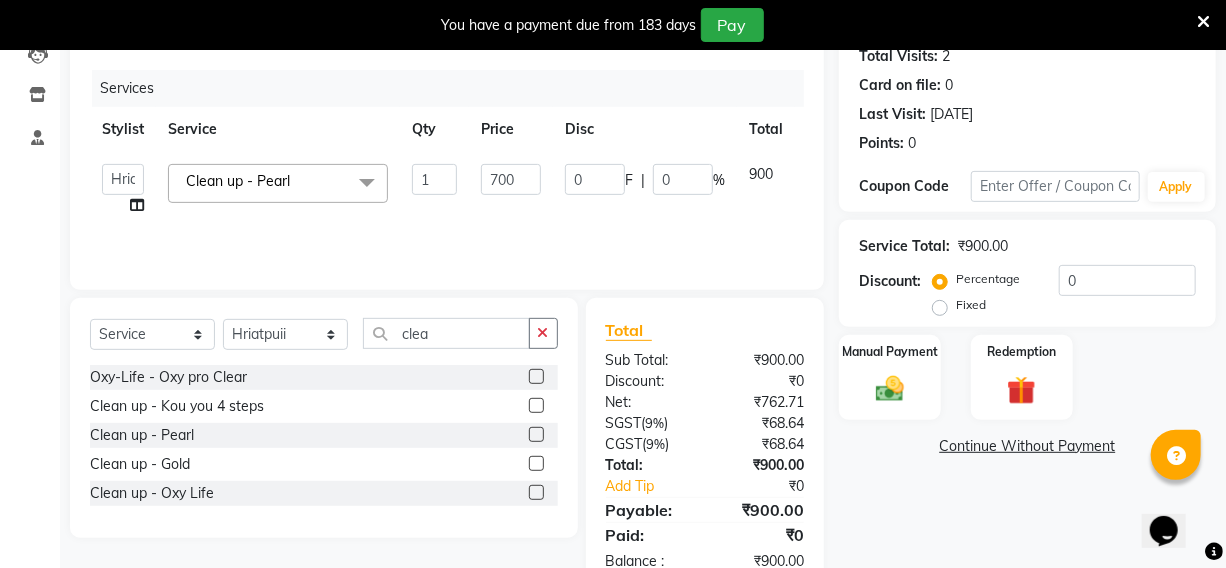 click on "700" 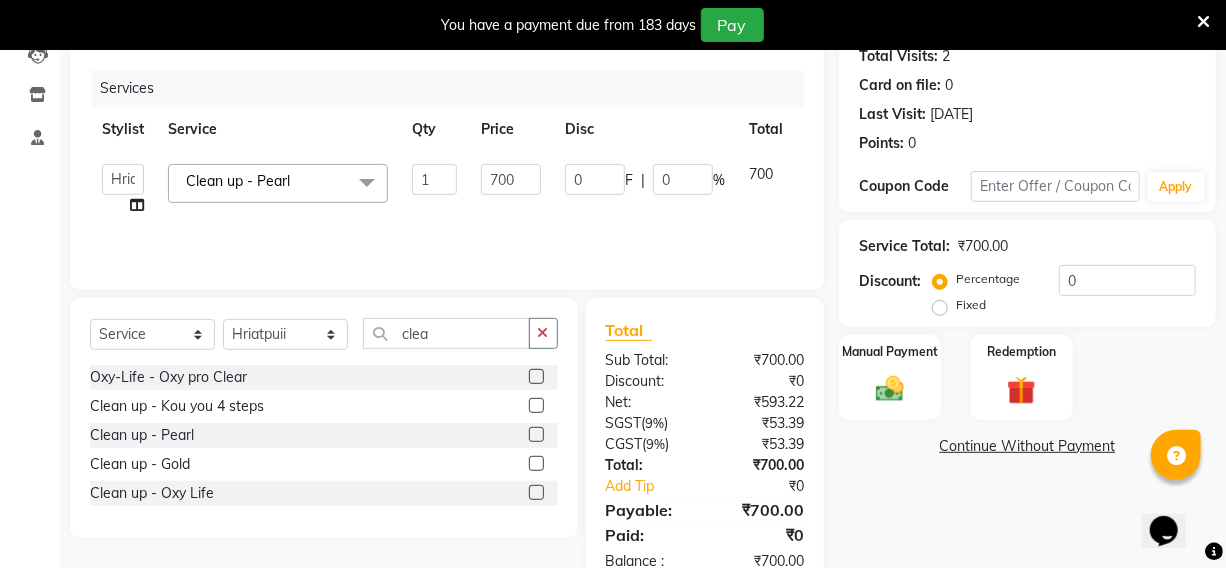 scroll, scrollTop: 282, scrollLeft: 0, axis: vertical 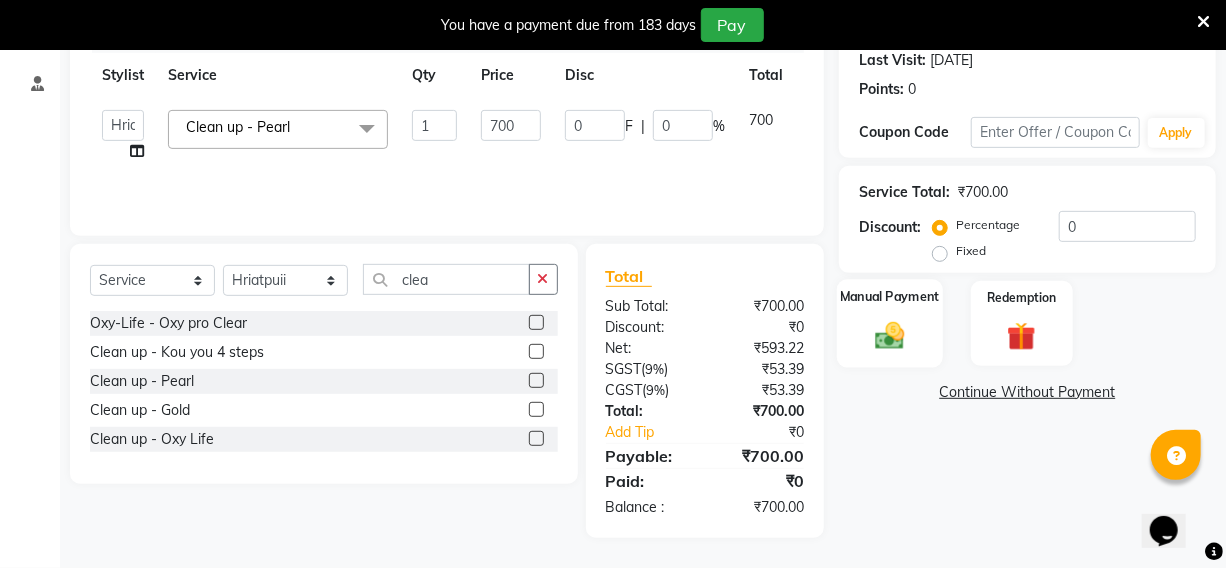 click 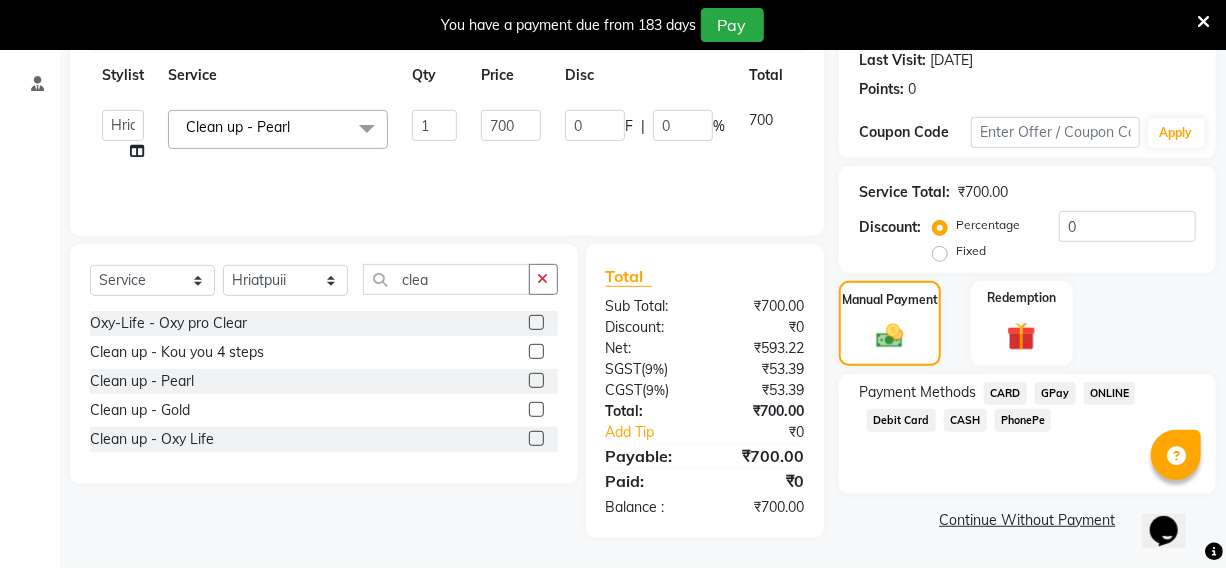 click on "CARD" 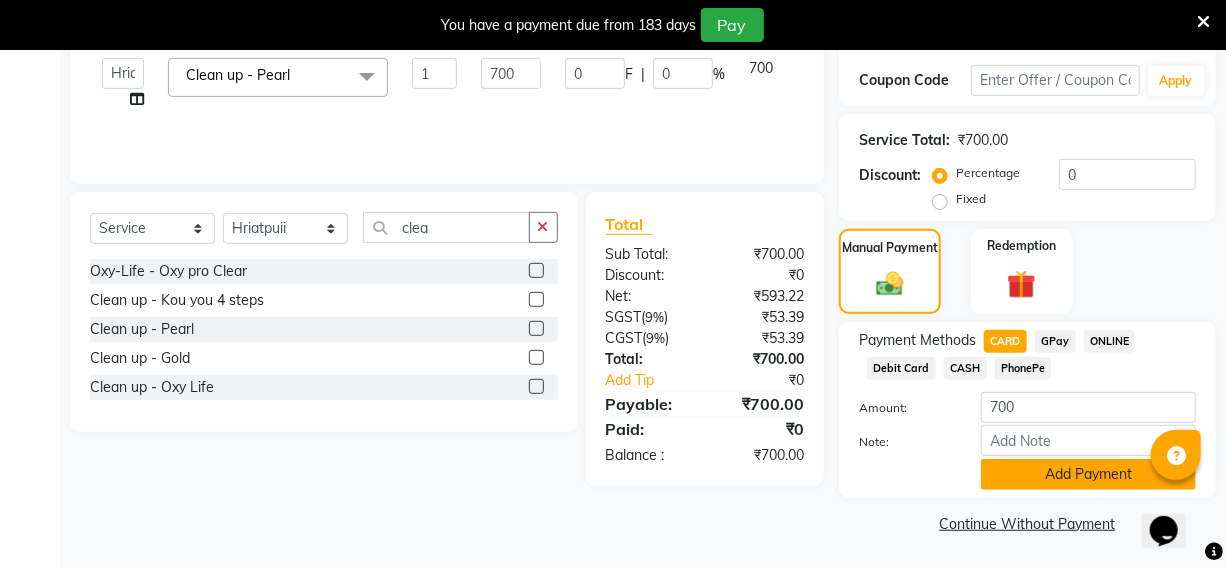 click on "Add Payment" 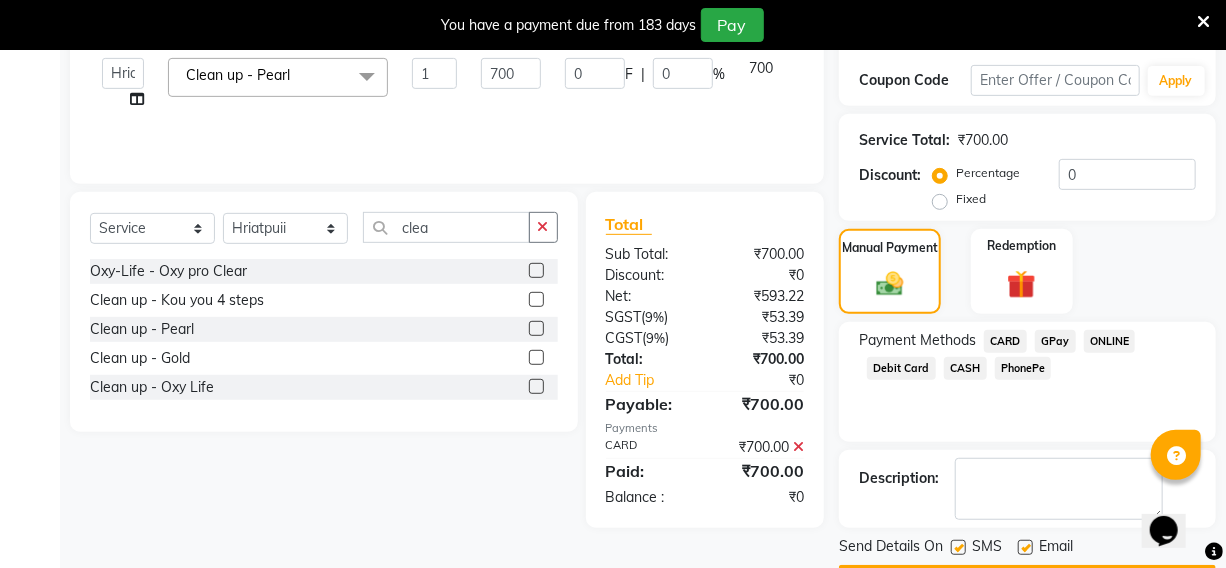 scroll, scrollTop: 390, scrollLeft: 0, axis: vertical 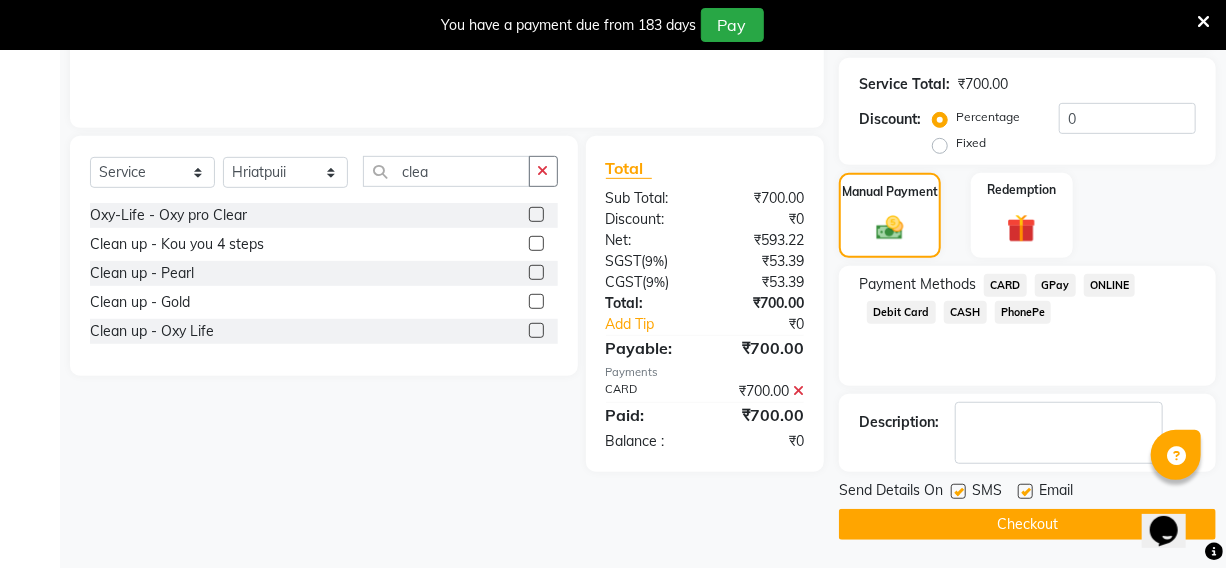 click 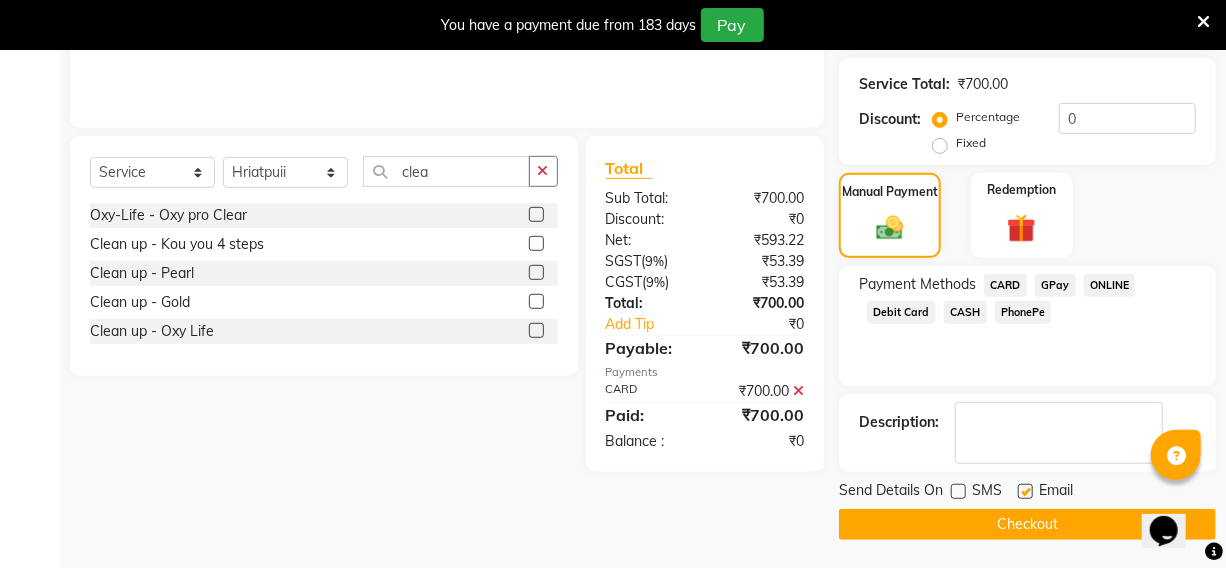 click 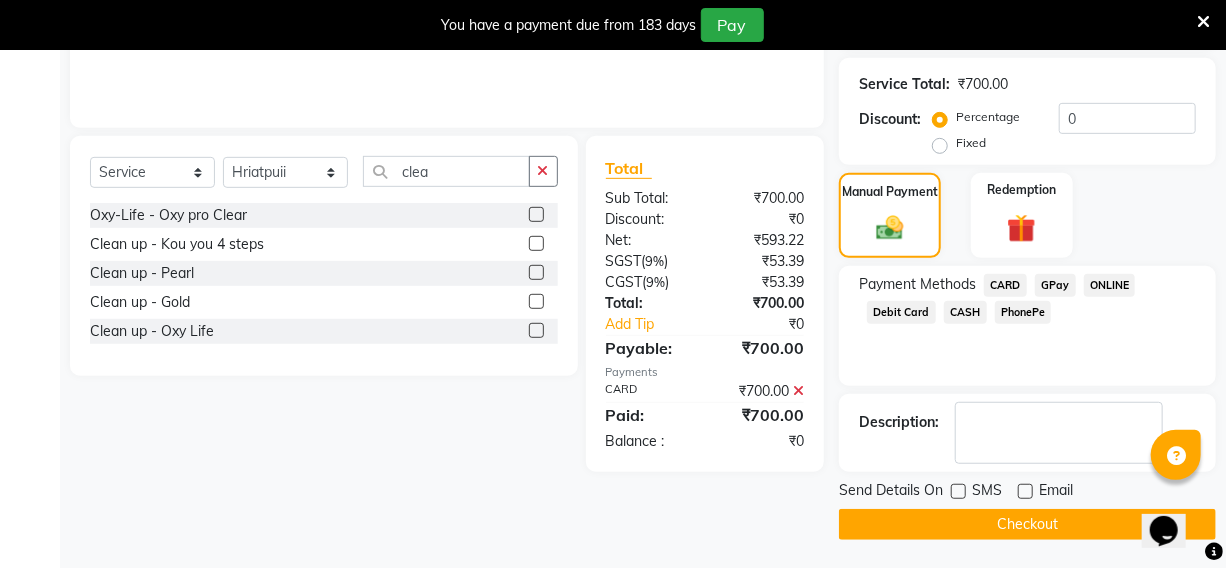click on "Checkout" 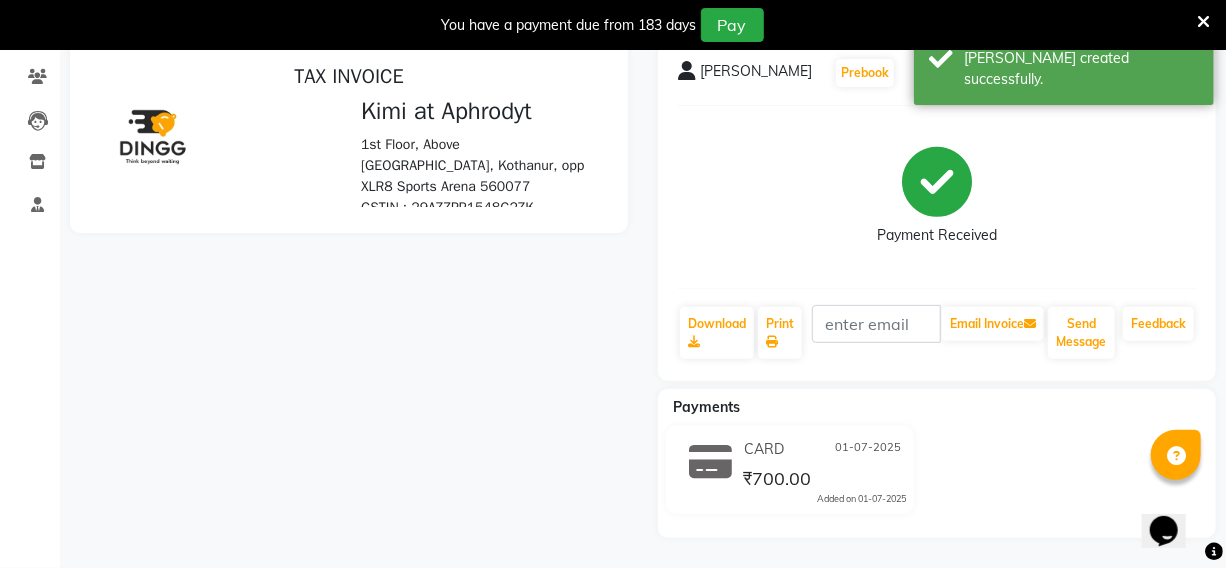scroll, scrollTop: 0, scrollLeft: 0, axis: both 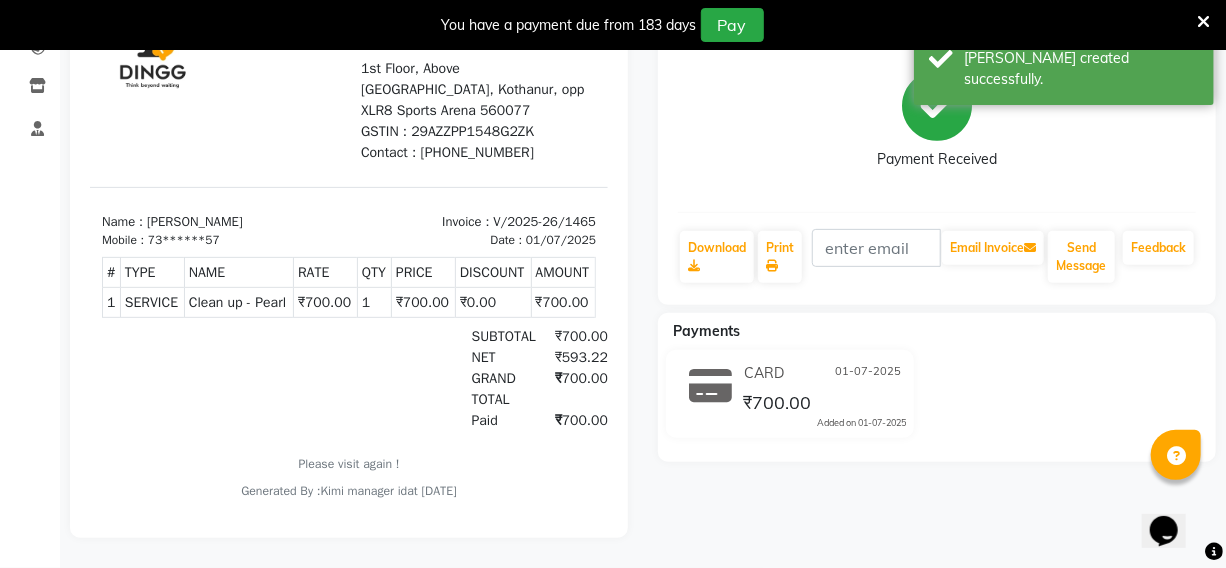 click at bounding box center [183, 378] 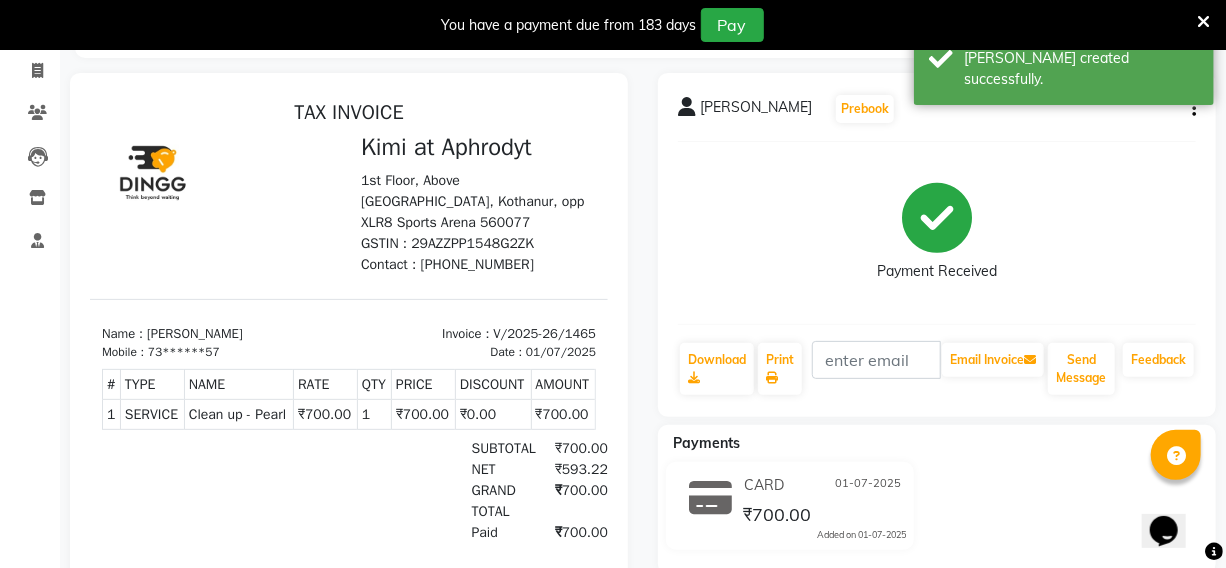 scroll, scrollTop: 0, scrollLeft: 0, axis: both 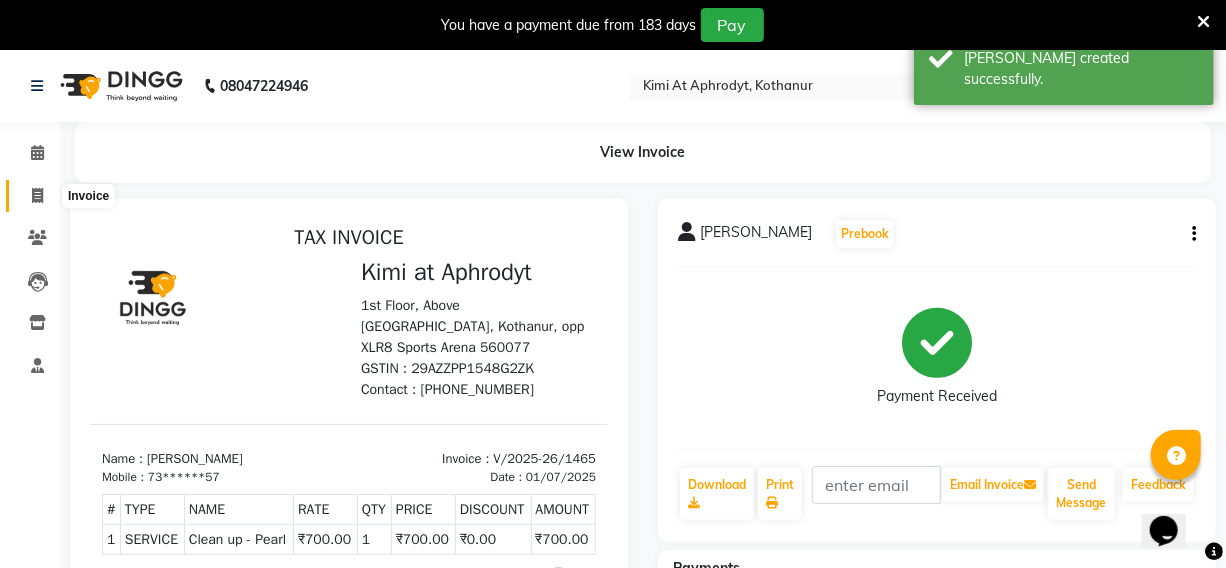 click 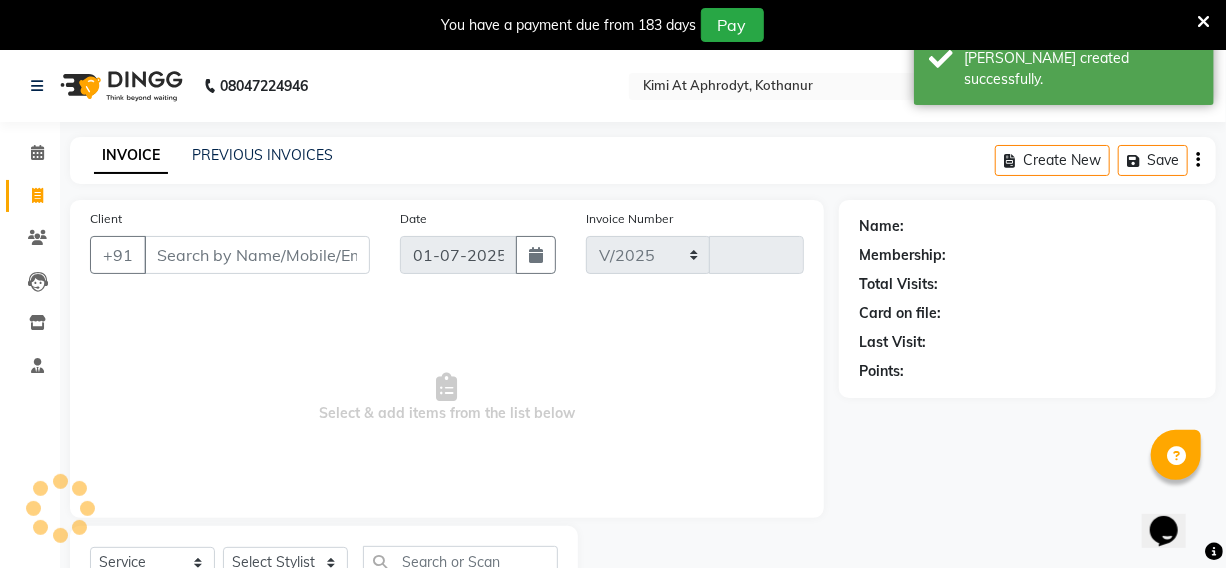select on "7401" 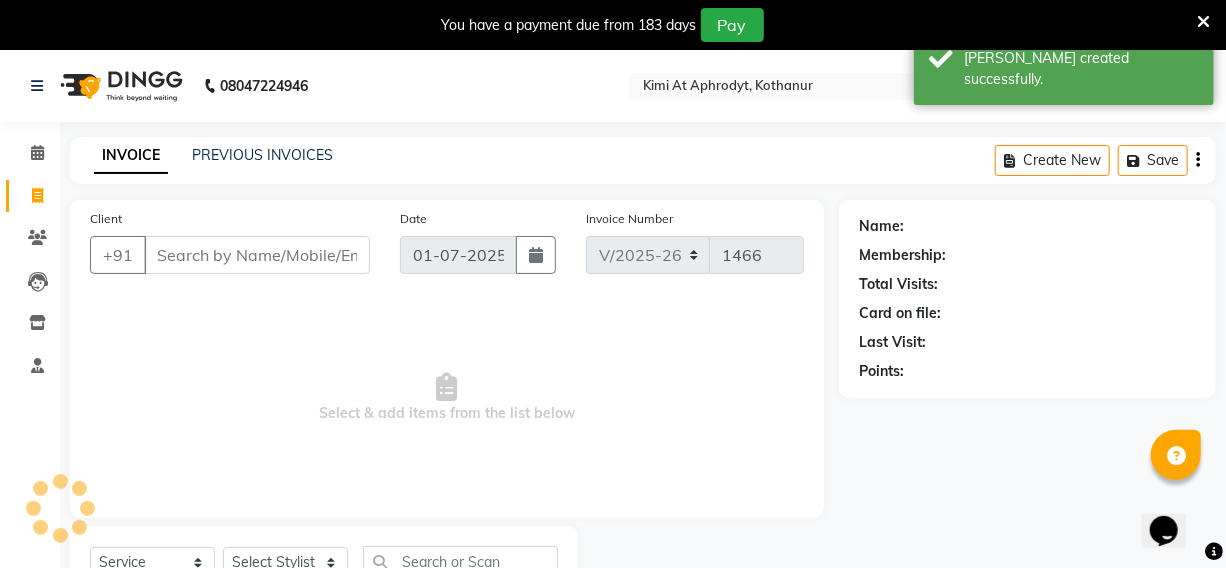 scroll, scrollTop: 83, scrollLeft: 0, axis: vertical 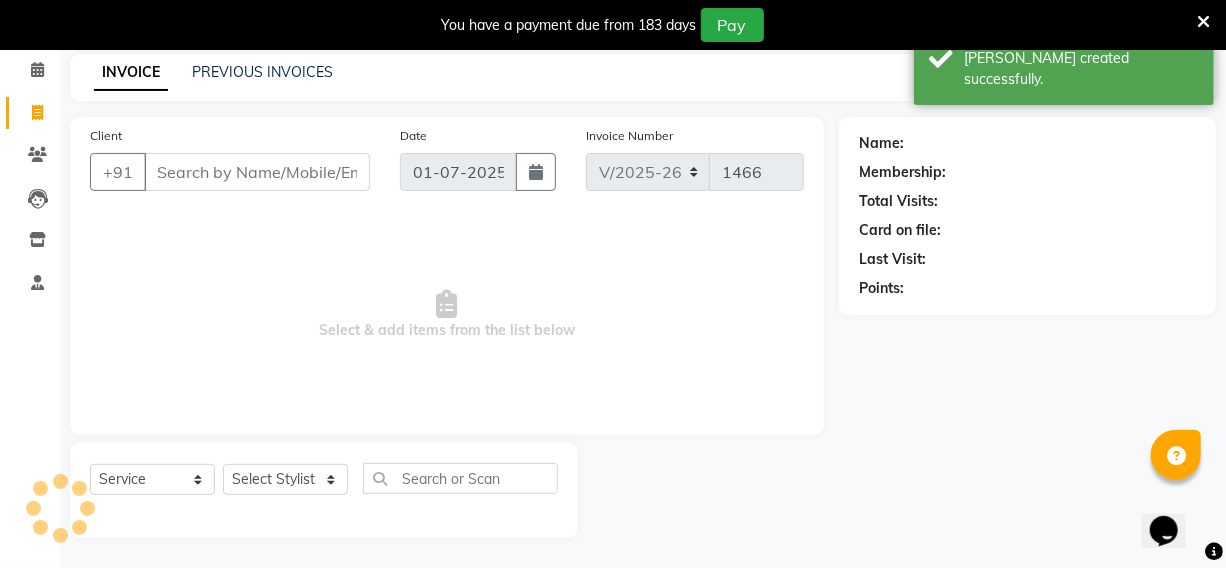 click on "Client" at bounding box center [257, 172] 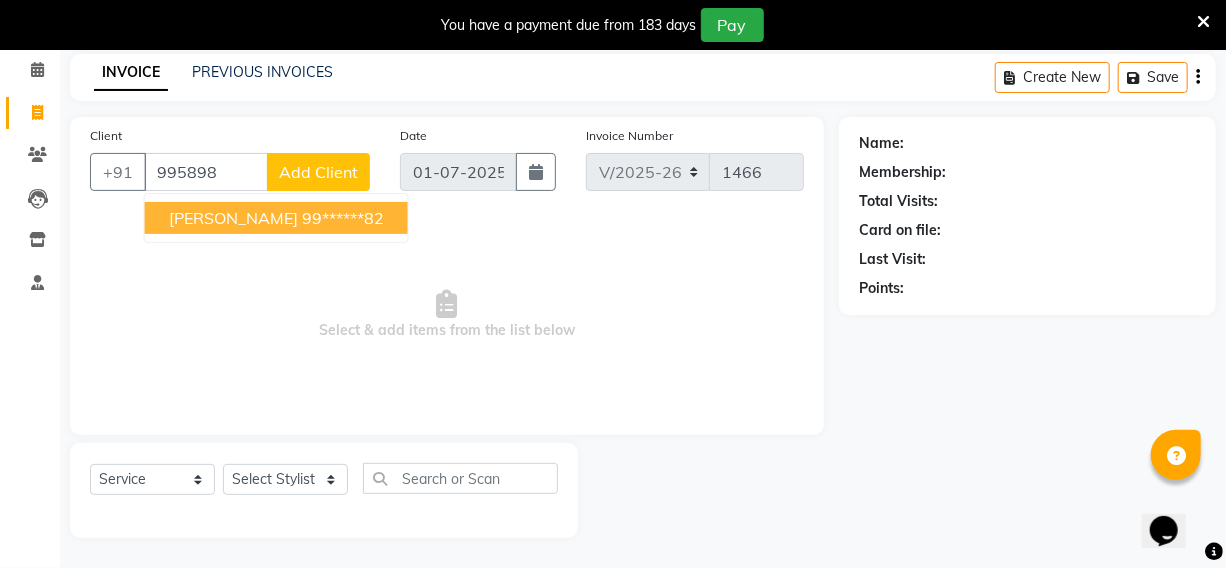 click on "[PERSON_NAME]" at bounding box center [233, 218] 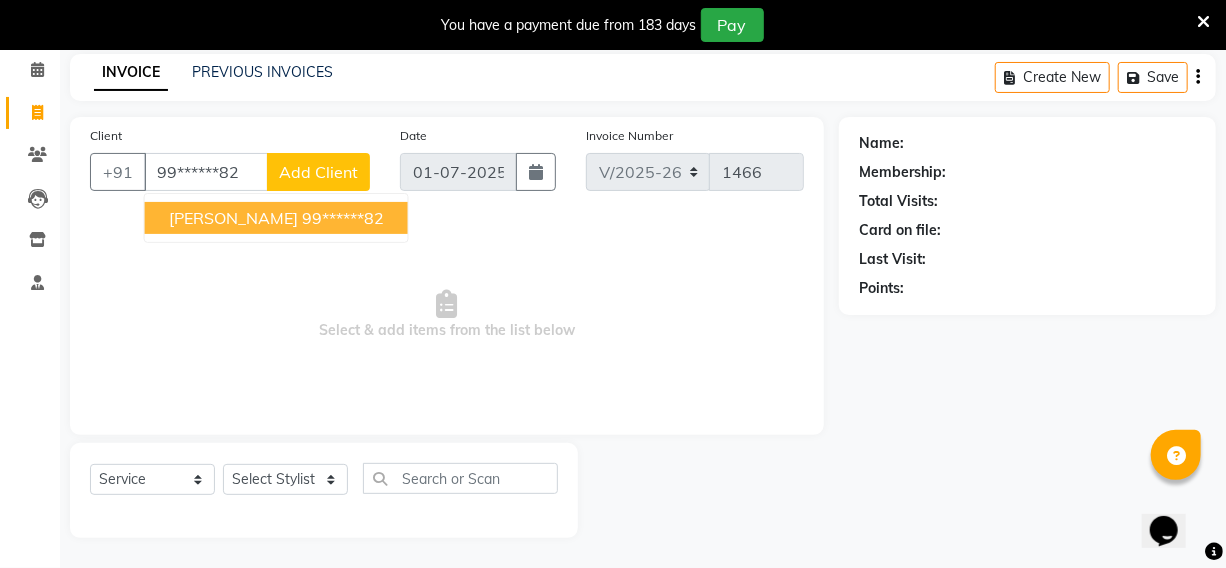 type on "99******82" 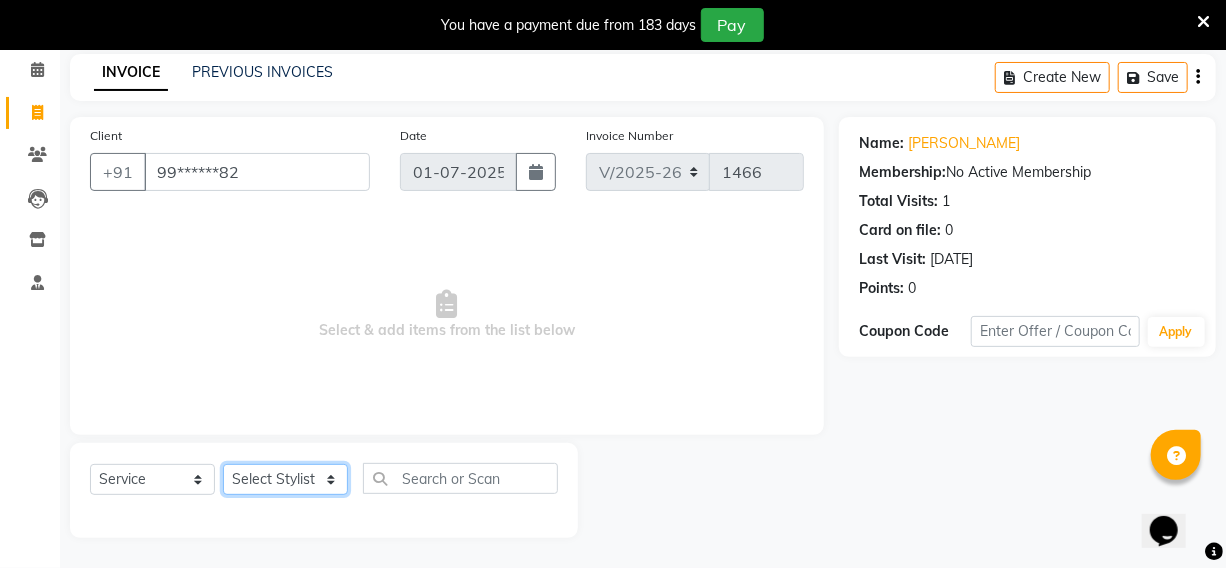 click on "Select Stylist Hriatpuii [PERSON_NAME] Kimi manager id [PERSON_NAME] NCY [PERSON_NAME] [PERSON_NAME]" 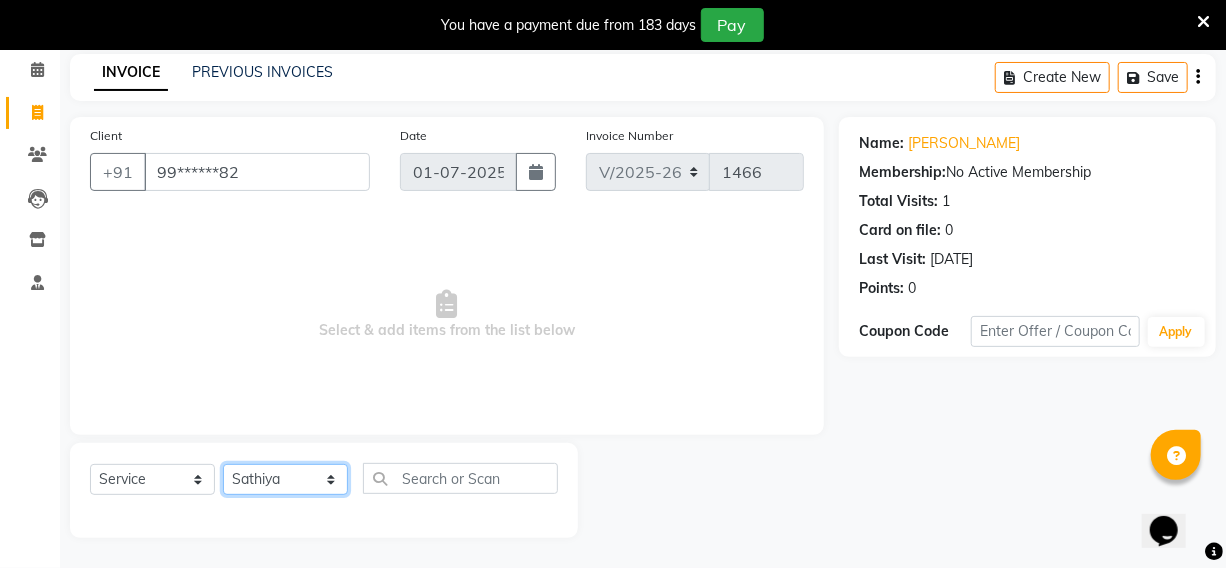 click on "Select Stylist Hriatpuii [PERSON_NAME] Kimi manager id [PERSON_NAME] NCY [PERSON_NAME] [PERSON_NAME]" 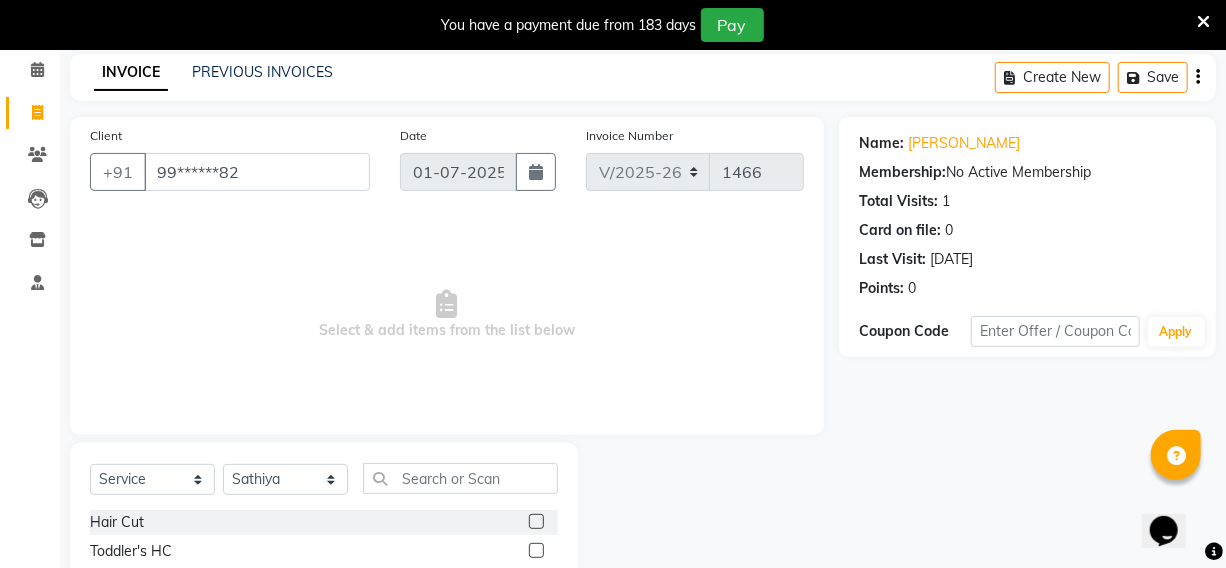 click 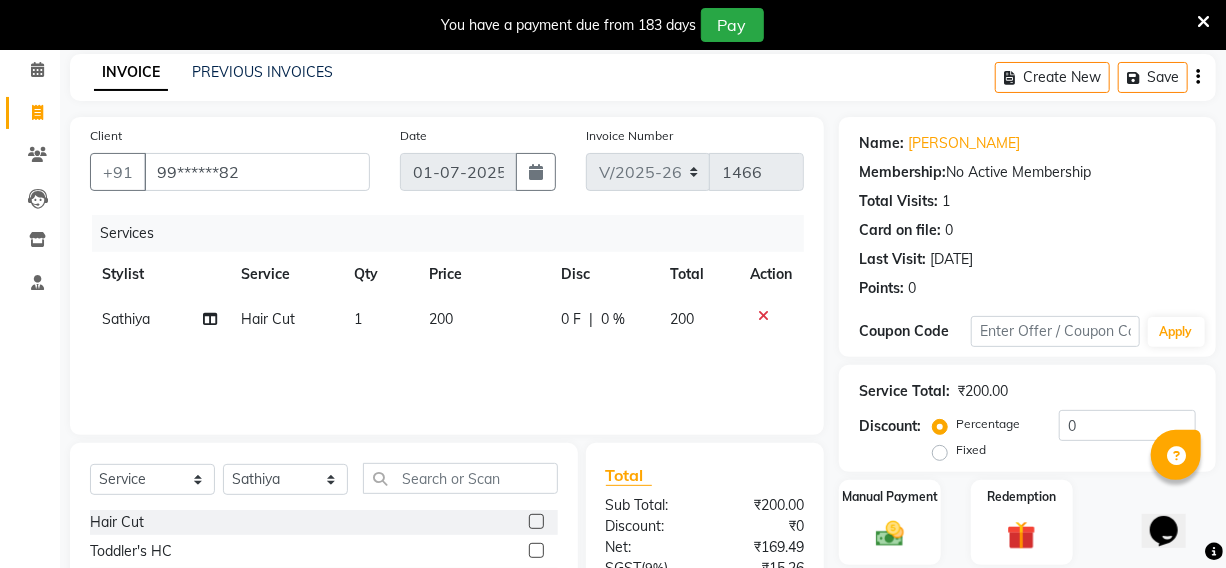 click 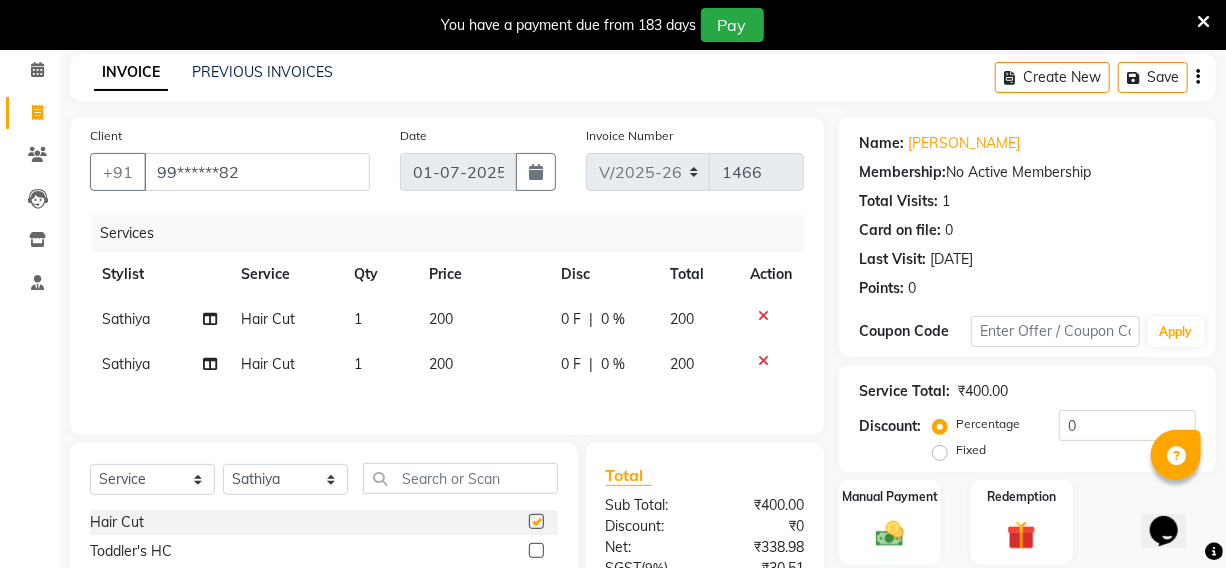 checkbox on "false" 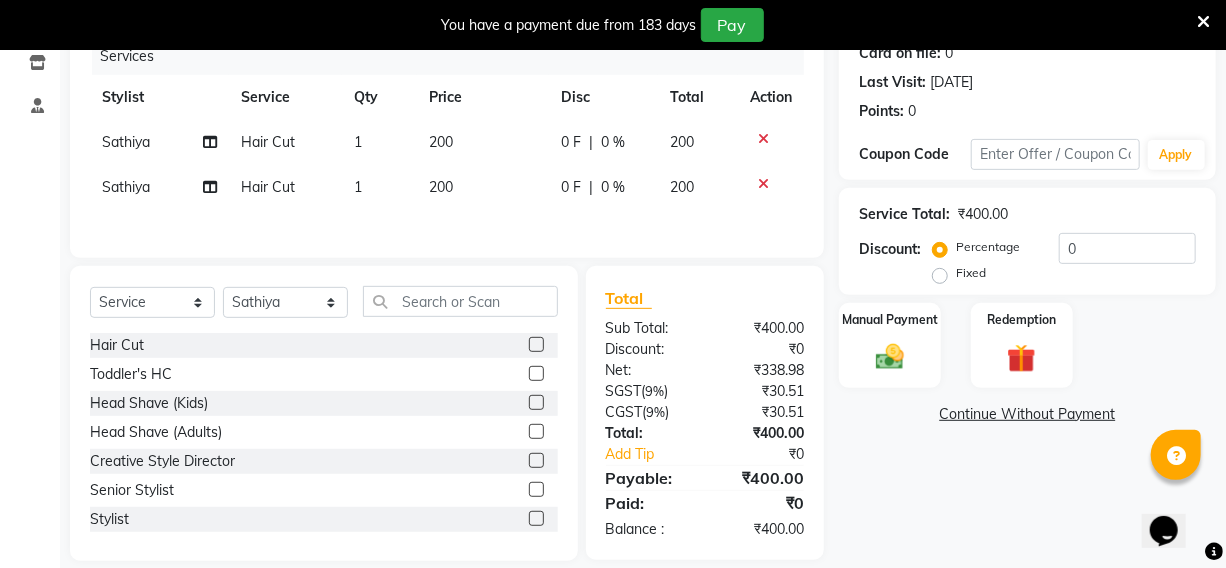 scroll, scrollTop: 265, scrollLeft: 0, axis: vertical 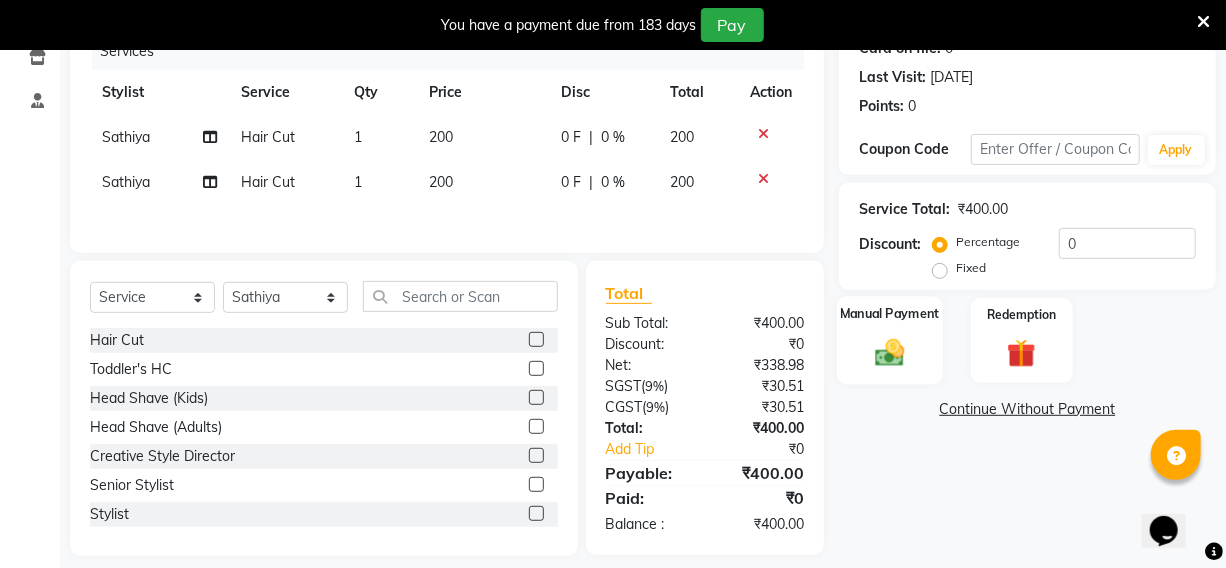 click 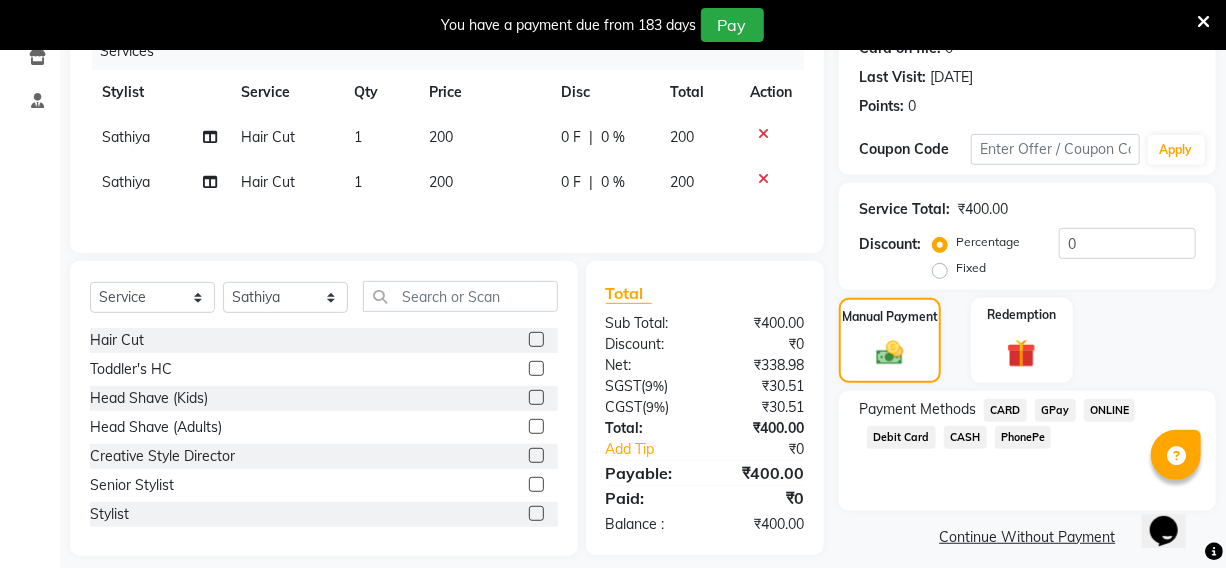 click on "PhonePe" 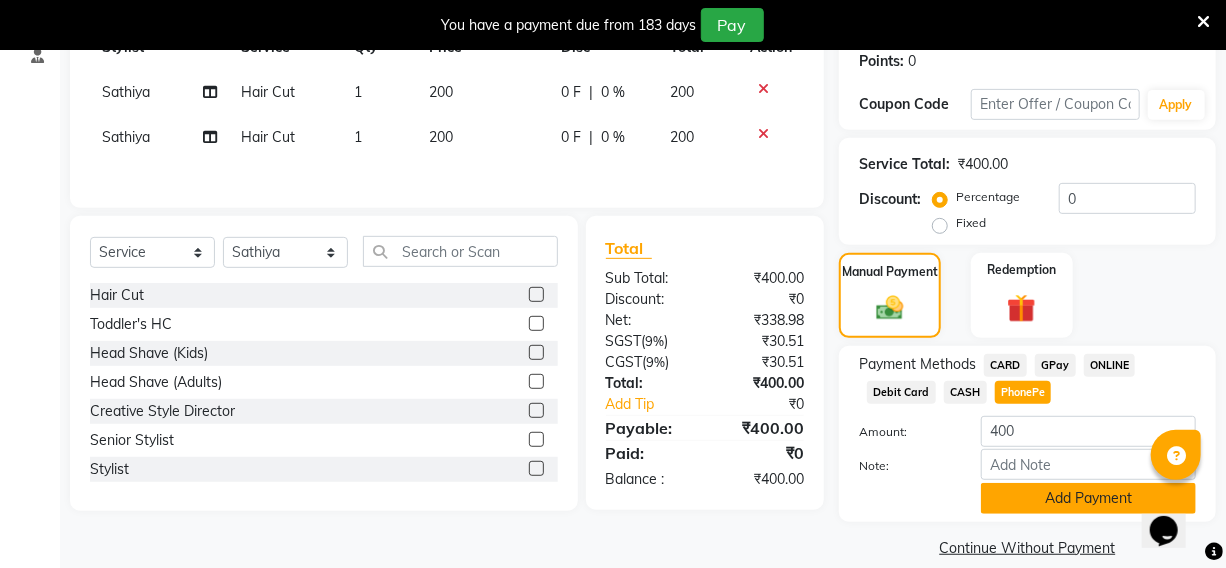 scroll, scrollTop: 334, scrollLeft: 0, axis: vertical 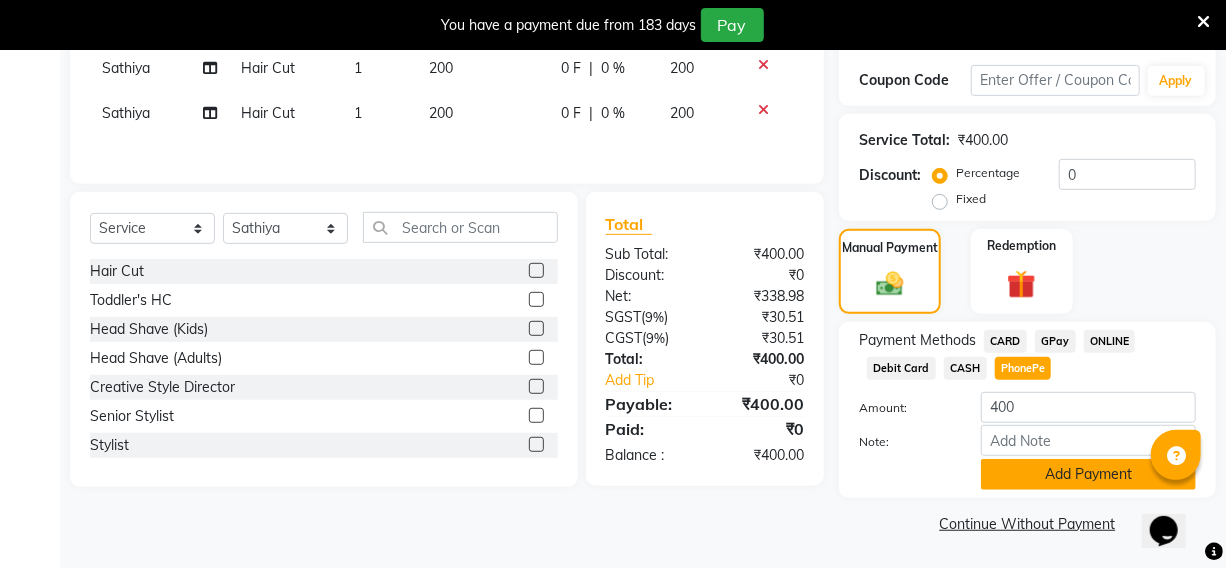 click on "Add Payment" 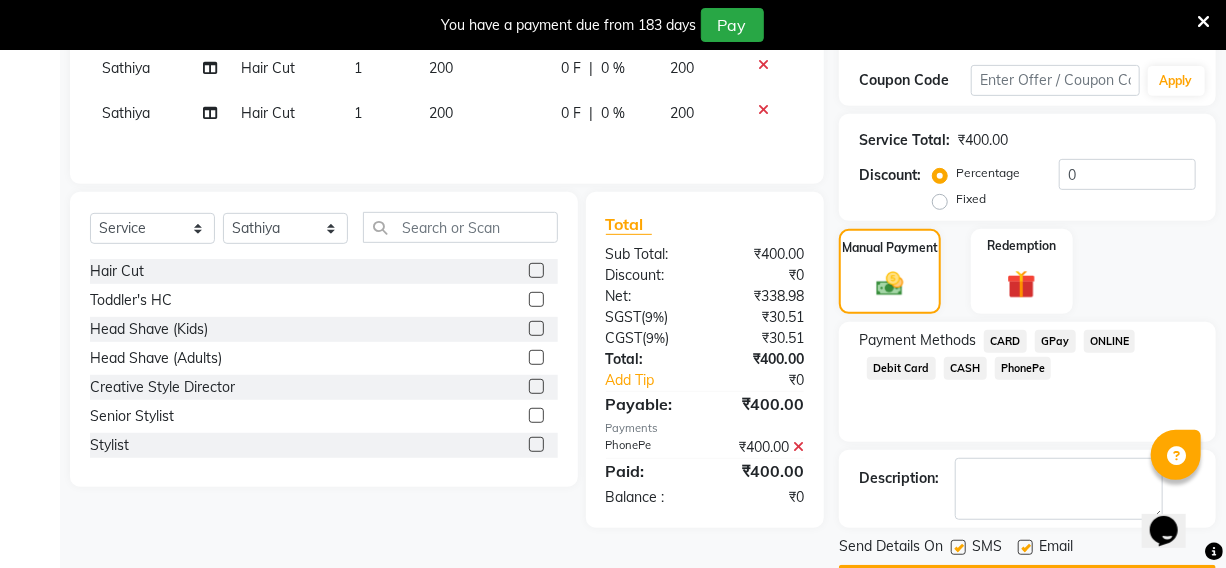 click 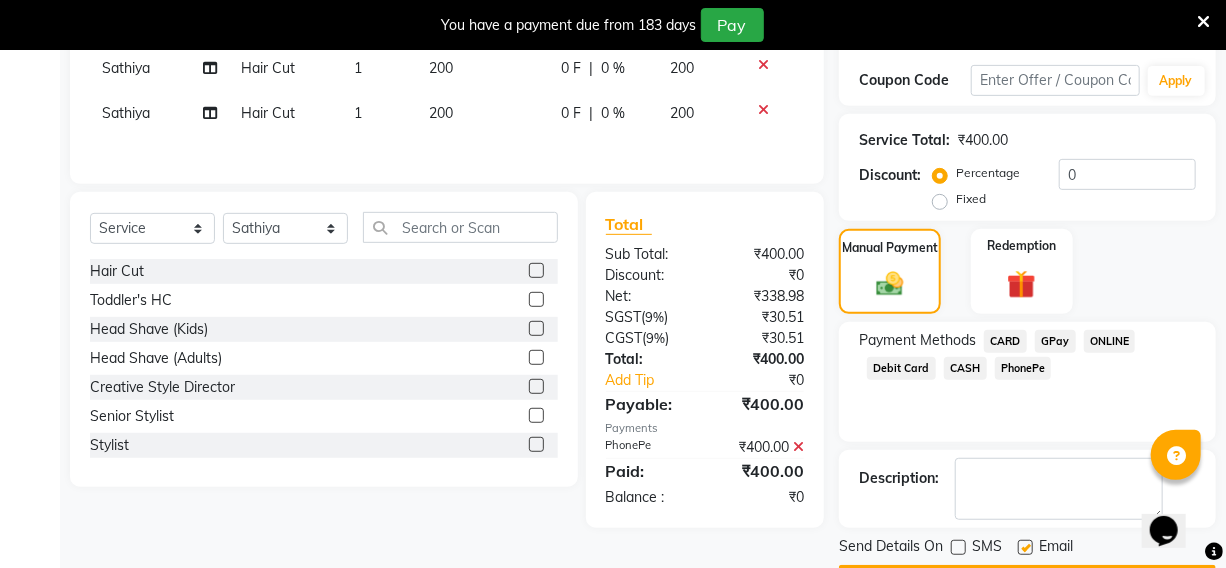 click 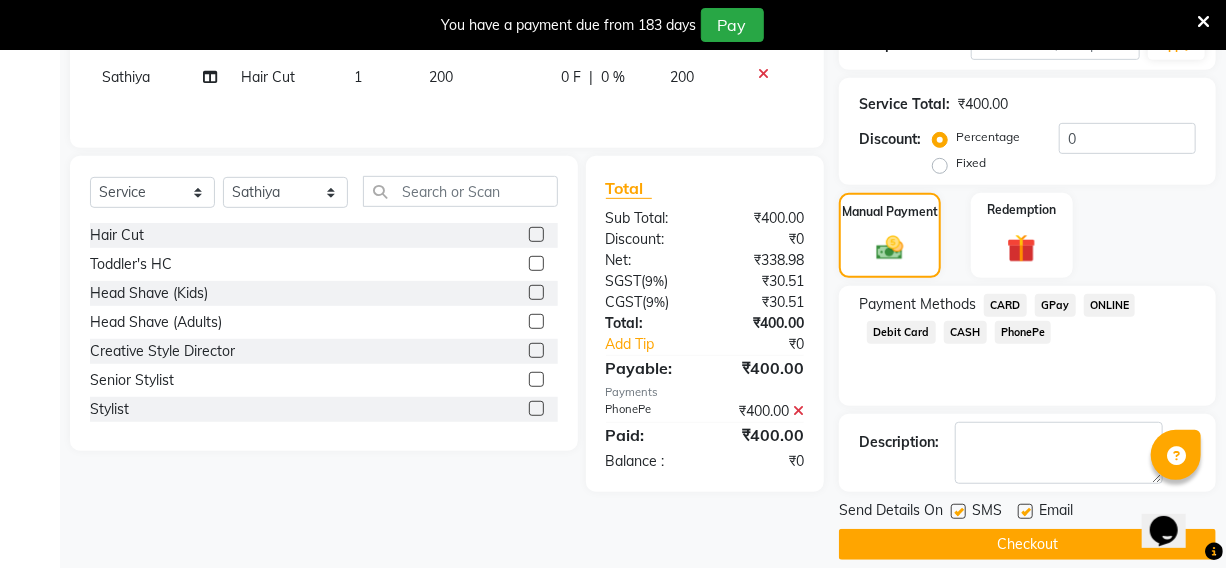 scroll, scrollTop: 390, scrollLeft: 0, axis: vertical 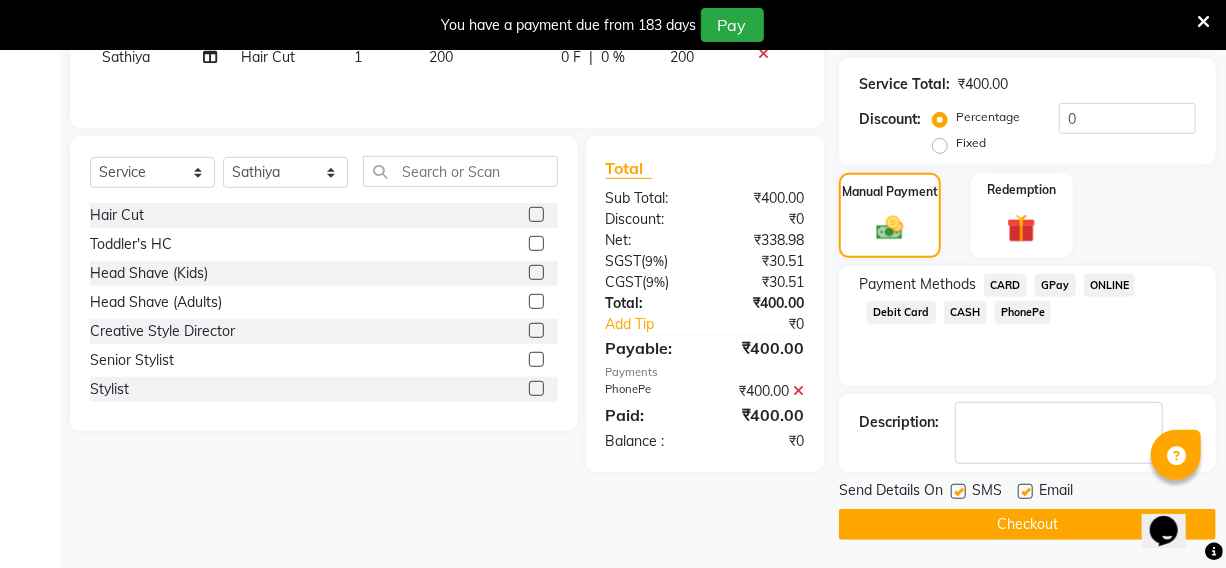 click on "Checkout" 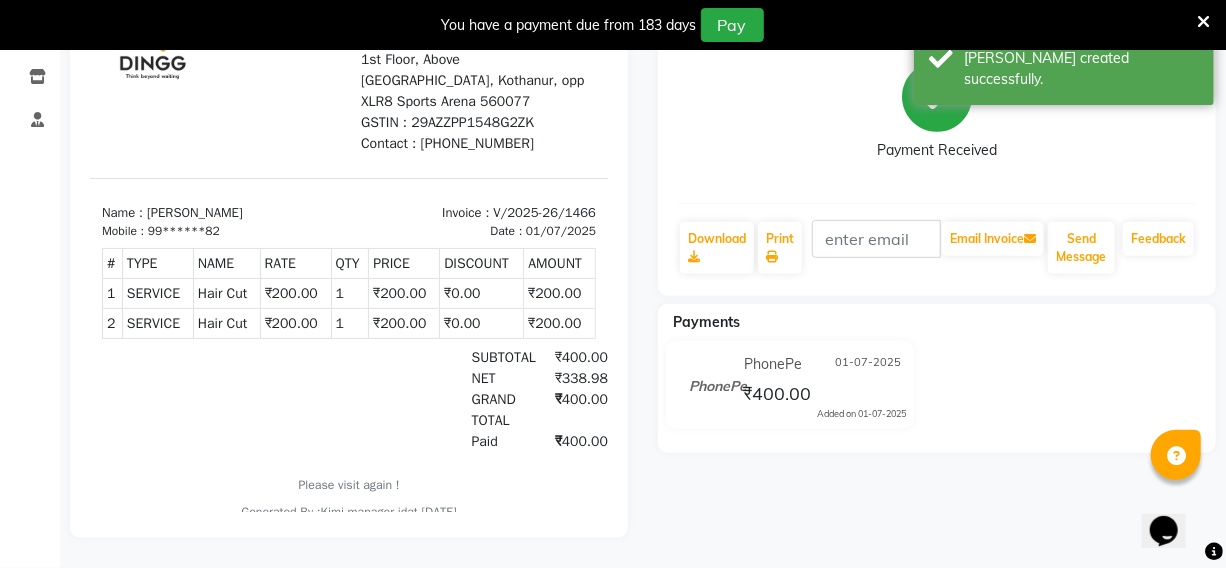 scroll, scrollTop: 0, scrollLeft: 0, axis: both 